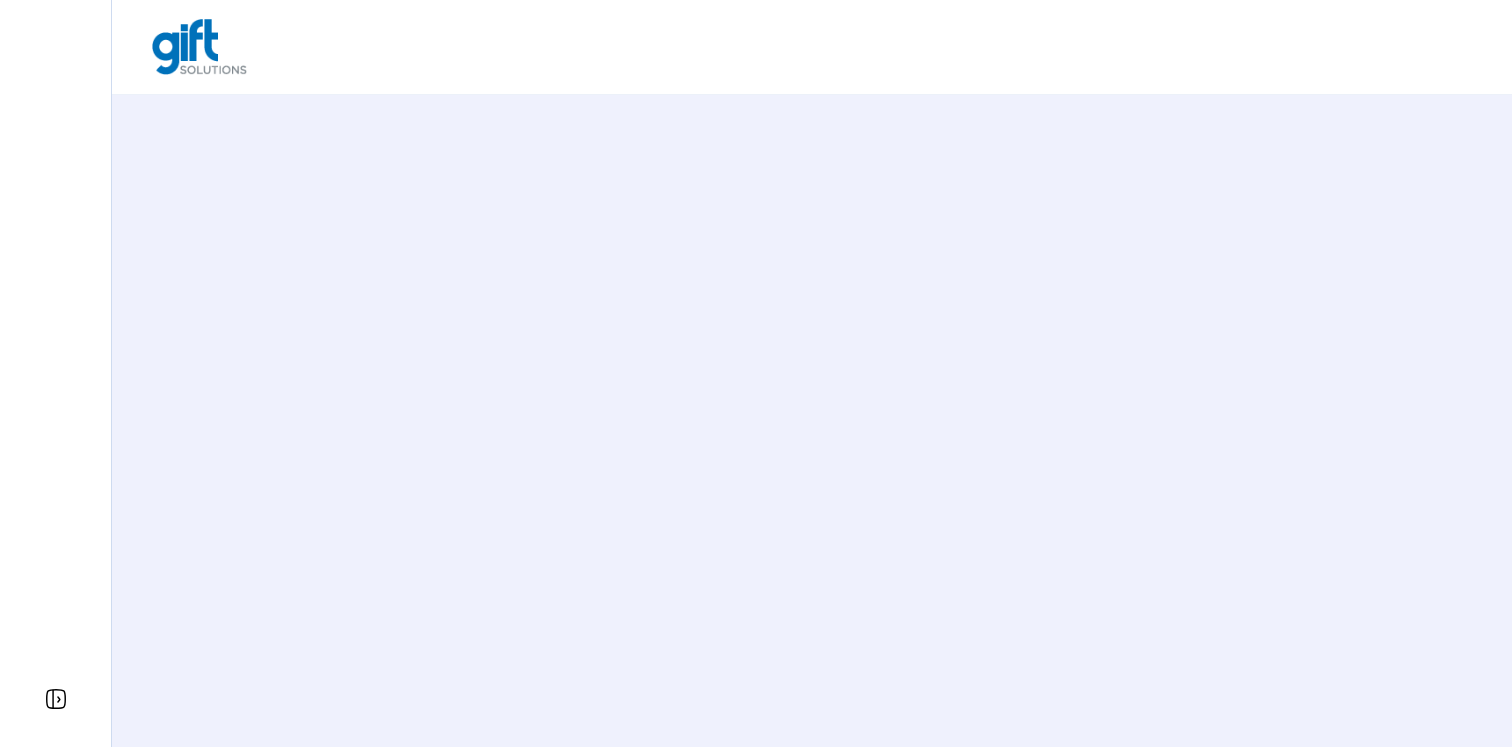 scroll, scrollTop: 0, scrollLeft: 0, axis: both 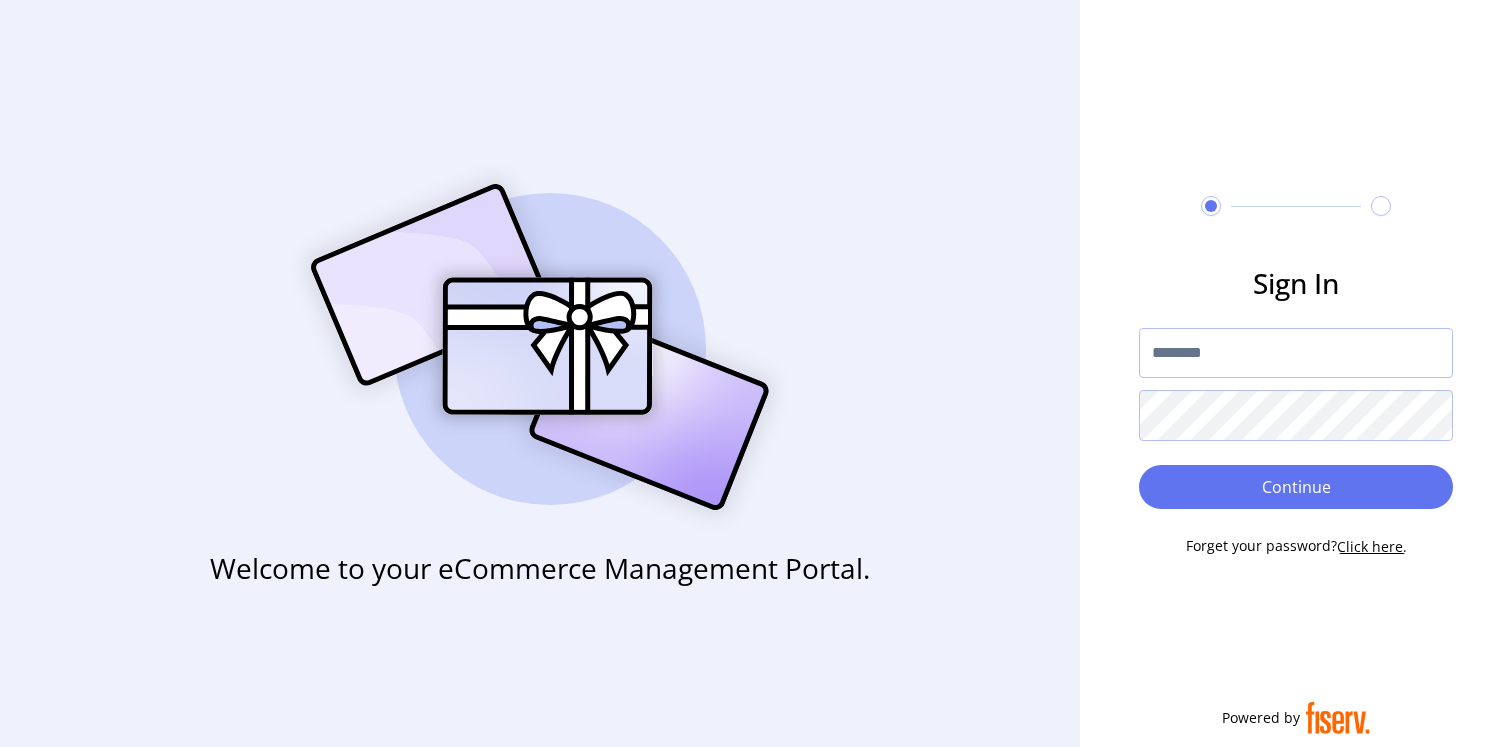click at bounding box center (1296, 353) 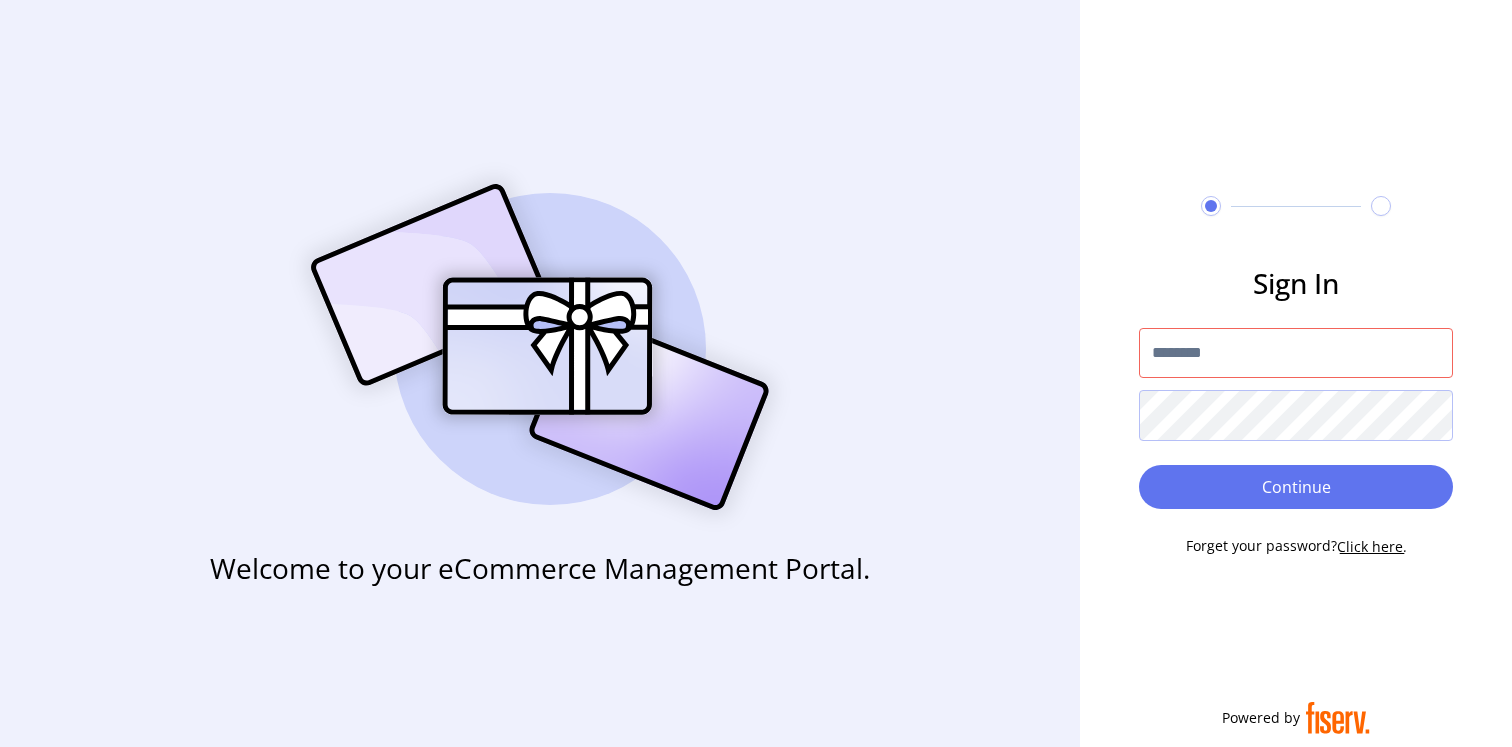 type on "**********" 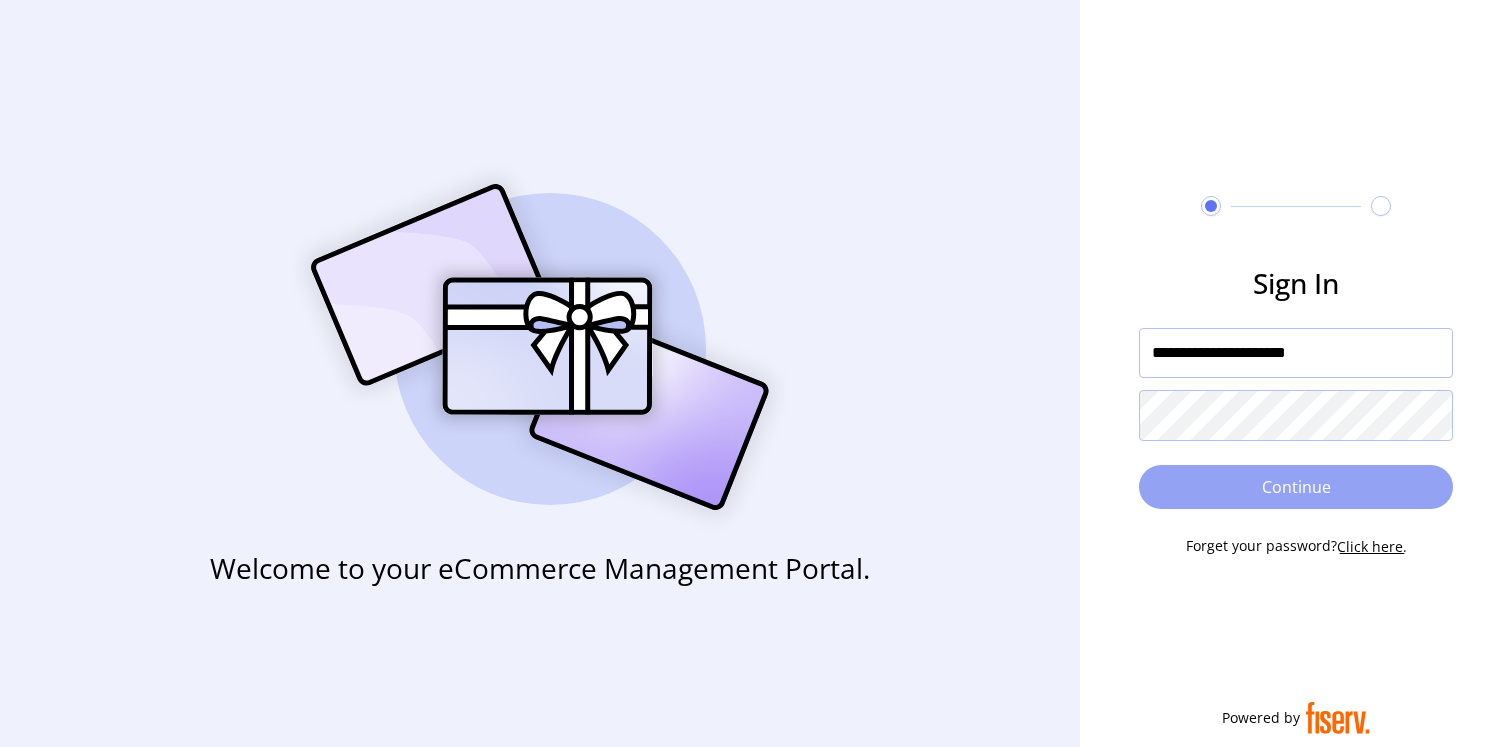 click on "Continue" at bounding box center (1296, 487) 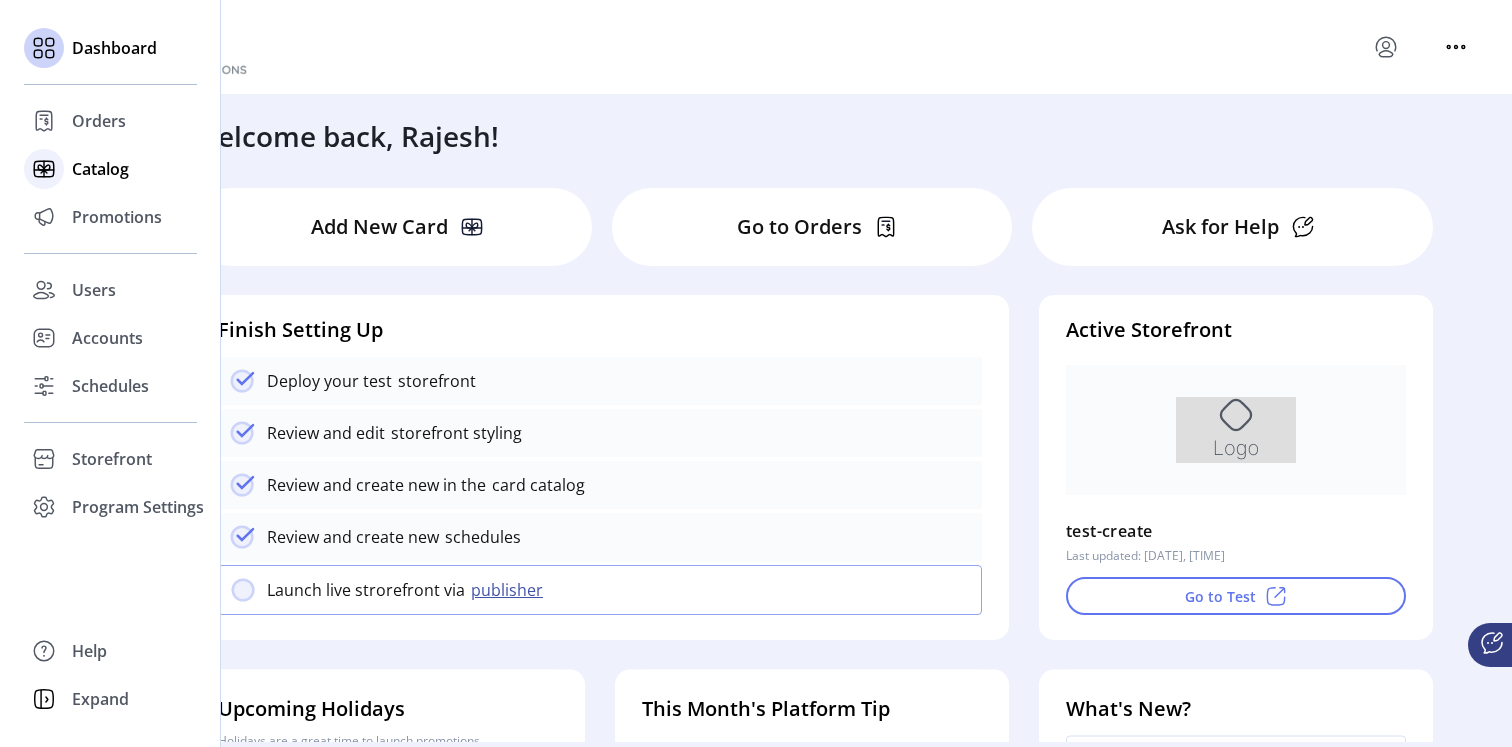 click on "Catalog" at bounding box center [99, 121] 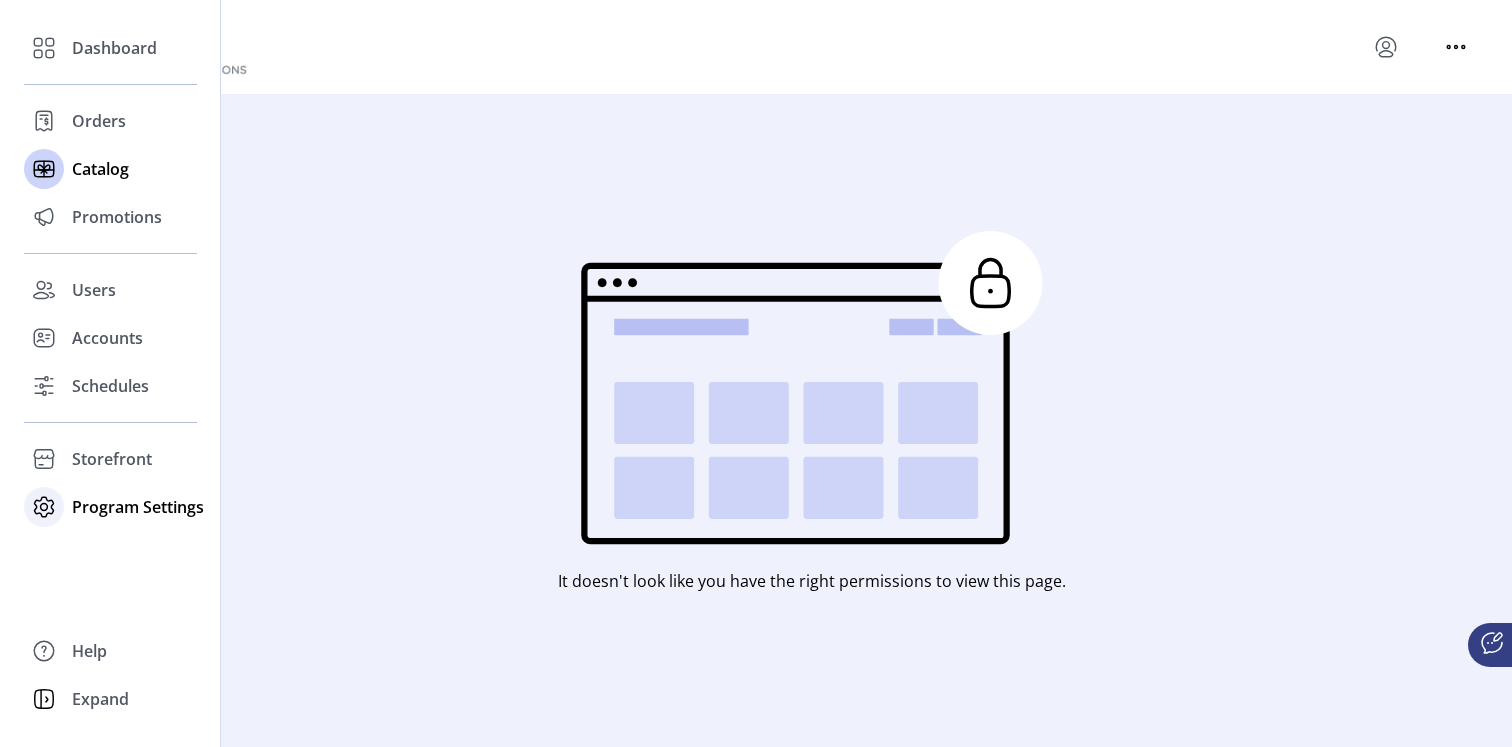 click on "Program Settings" at bounding box center [114, 48] 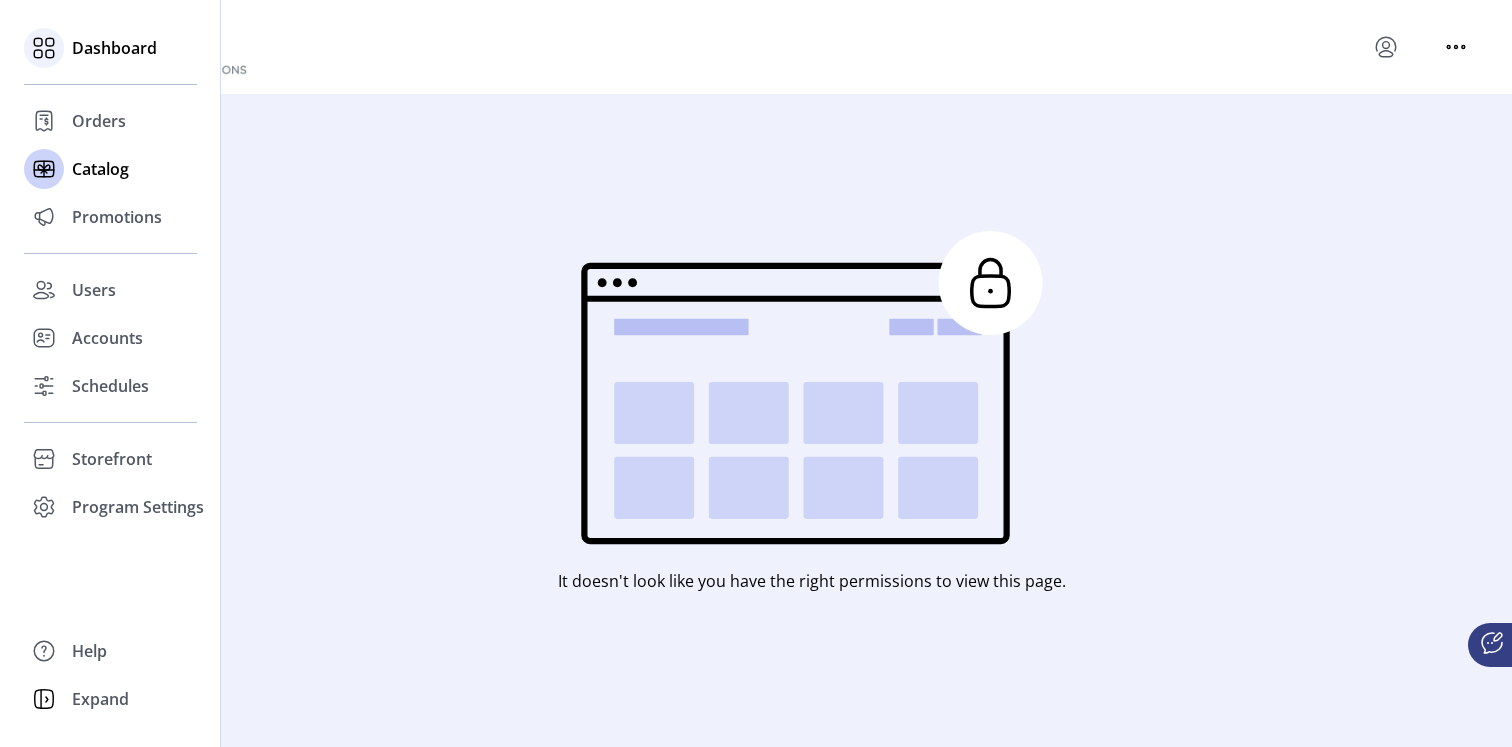 click on "Dashboard" at bounding box center (114, 48) 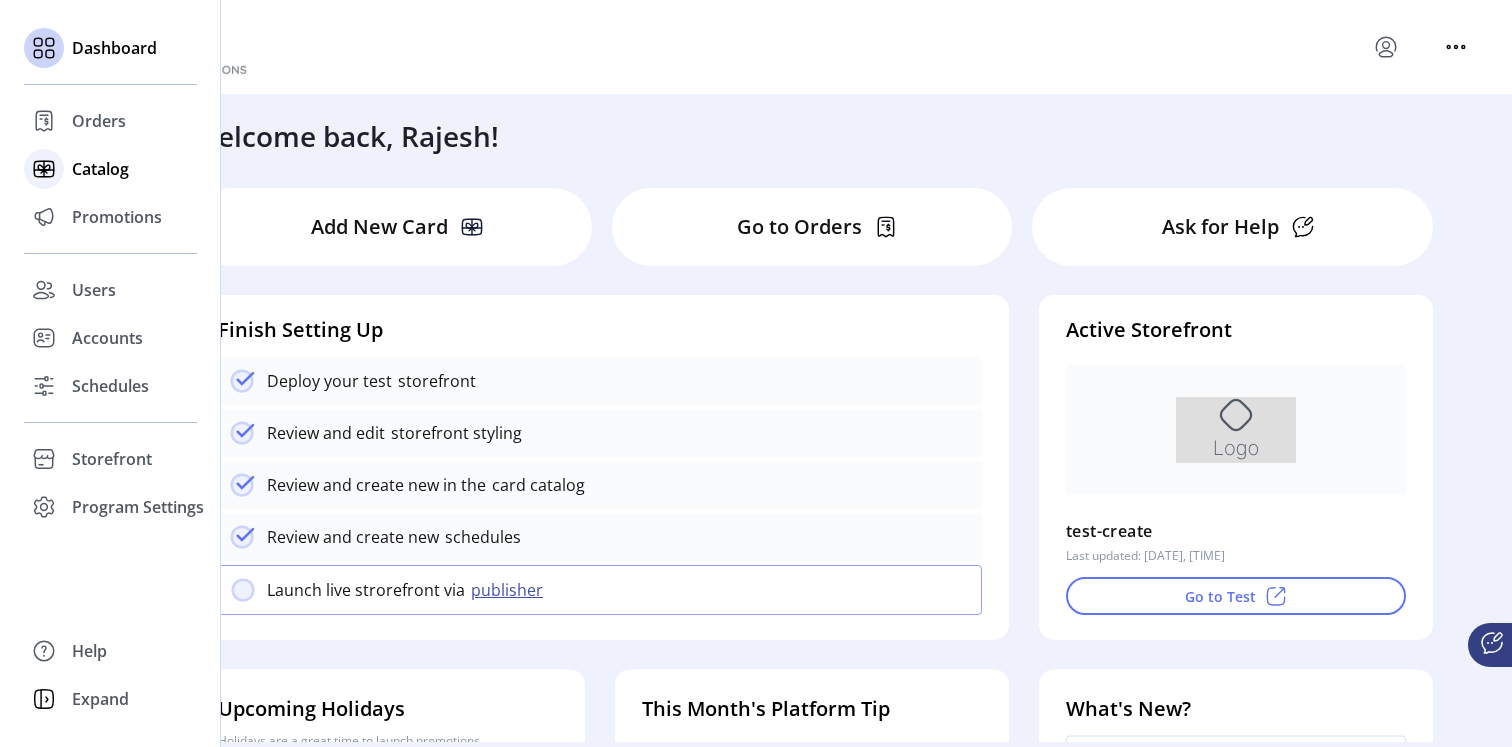 click on "Catalog" at bounding box center (99, 121) 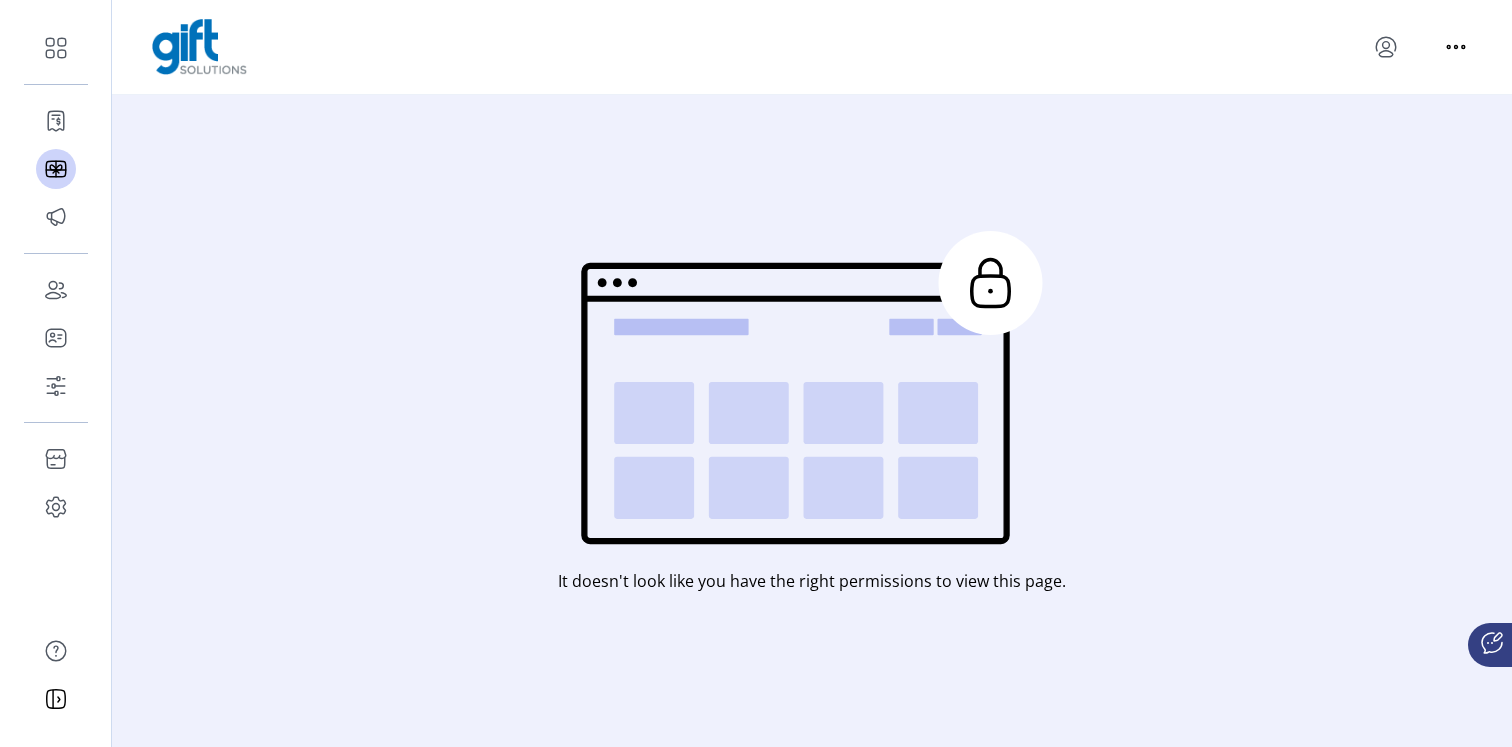 click at bounding box center (1386, 47) 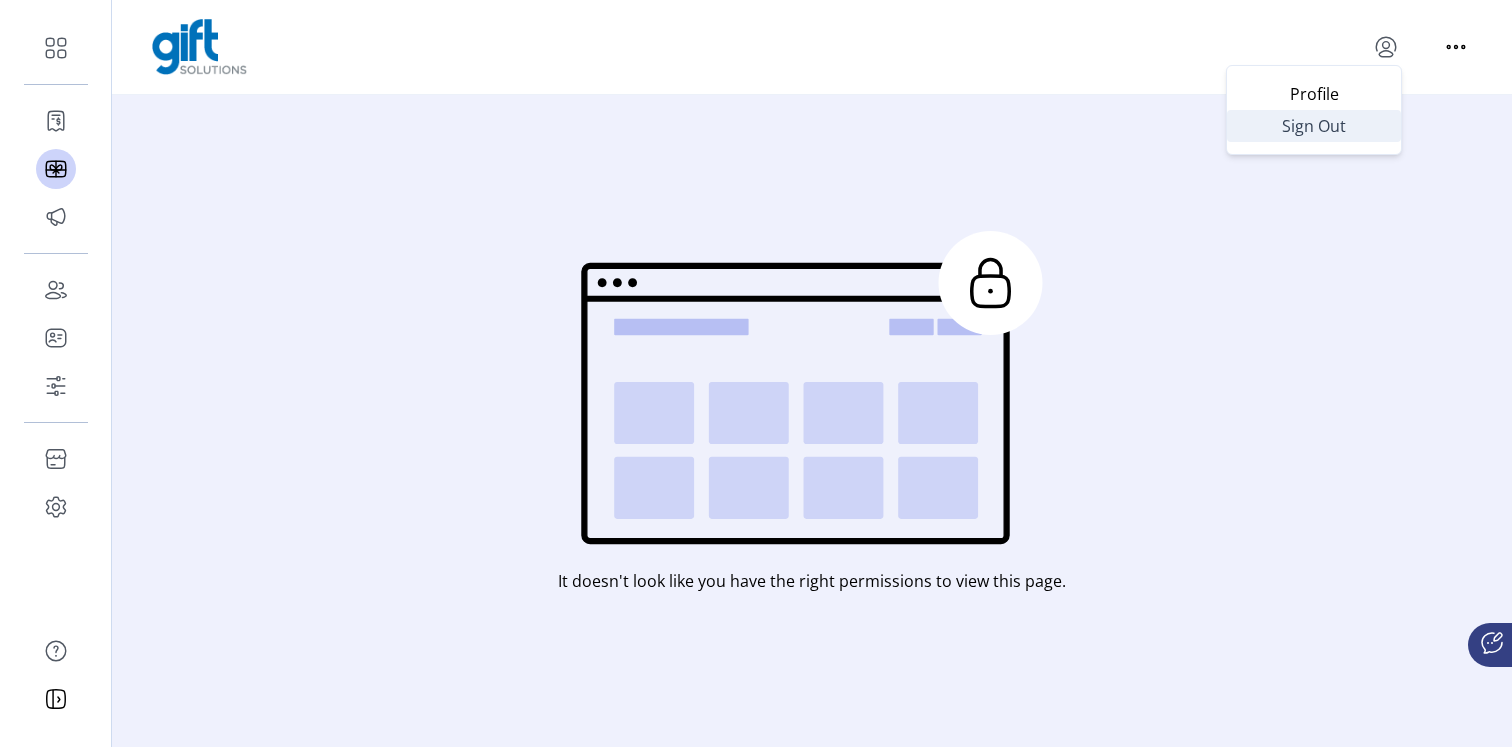 click on "Sign Out" at bounding box center [1314, 126] 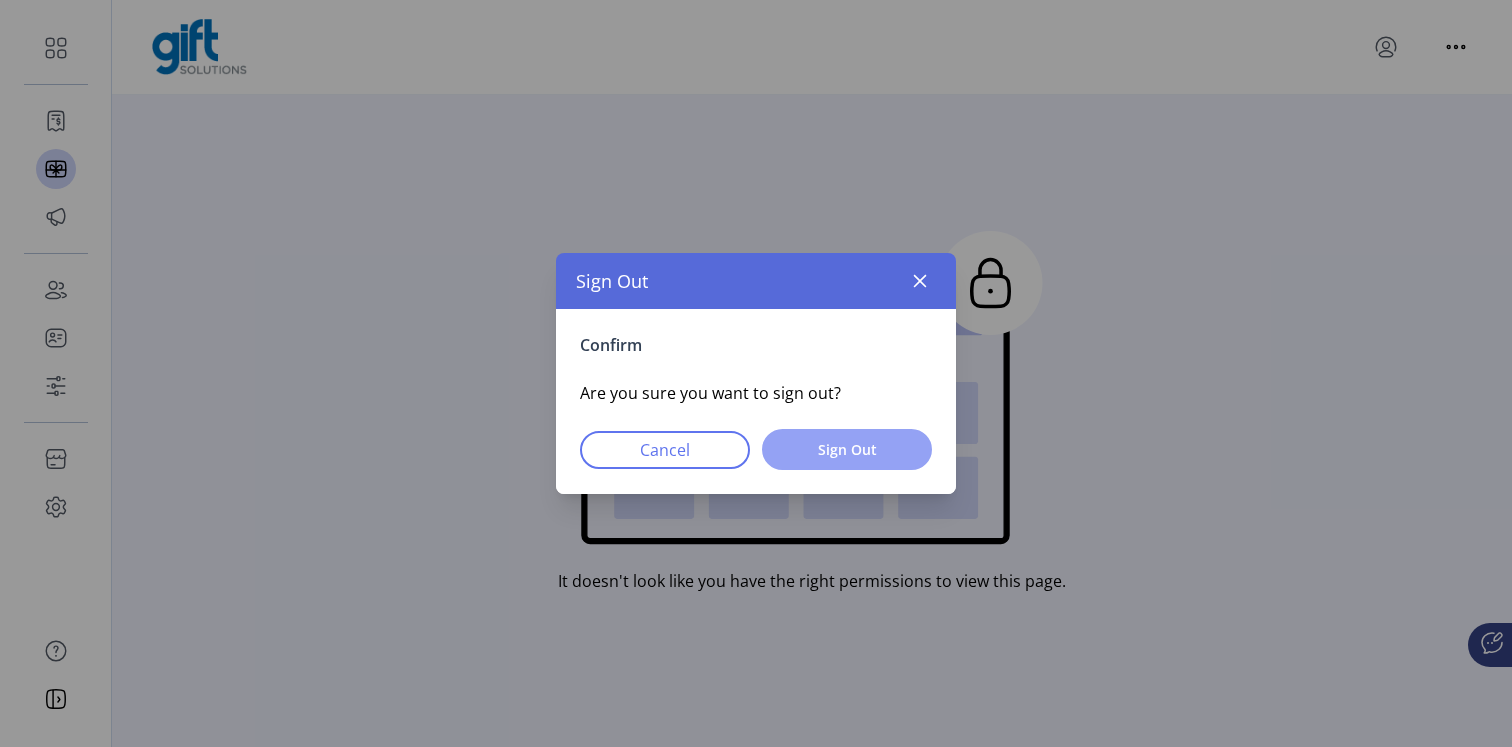 click on "Sign Out" at bounding box center (847, 449) 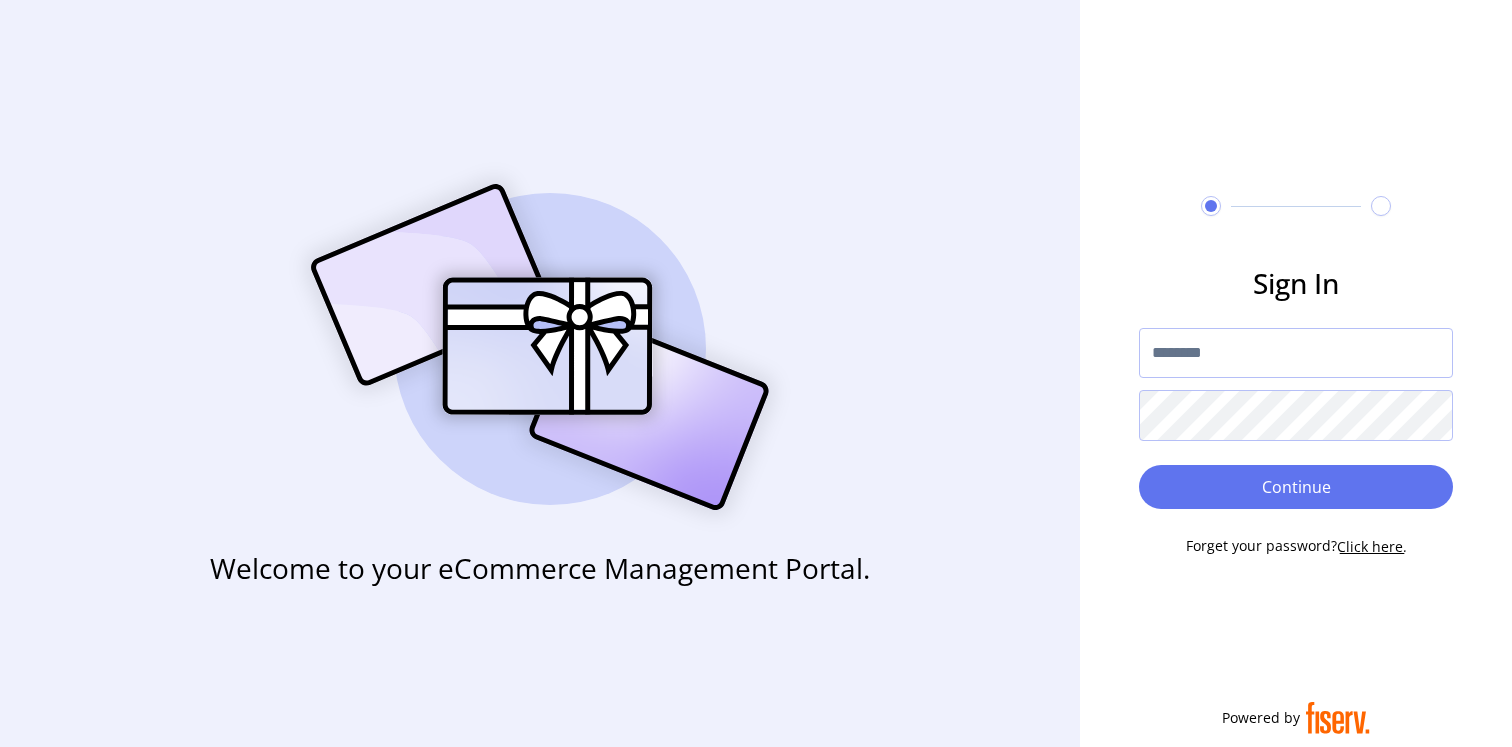 click at bounding box center (1296, 353) 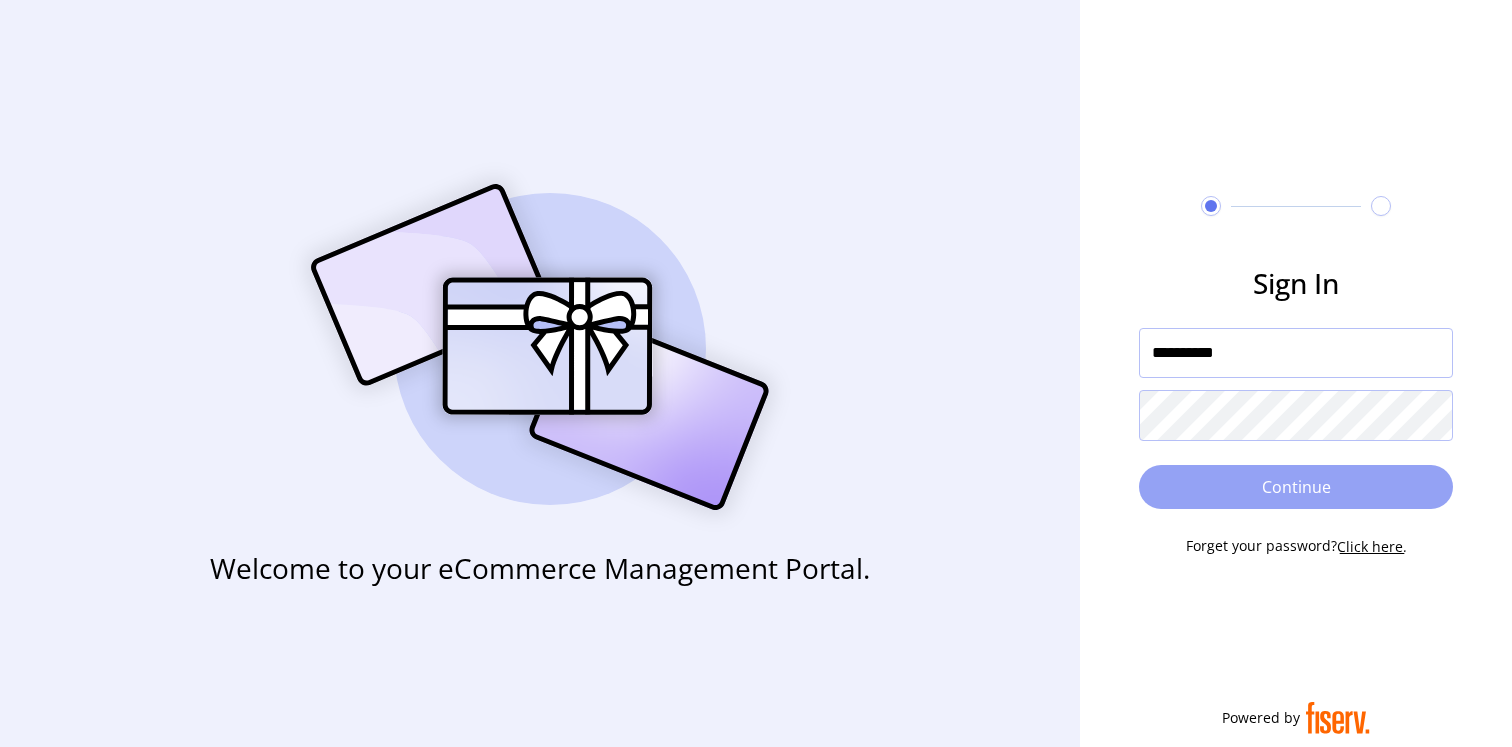 click on "Continue" at bounding box center [1296, 487] 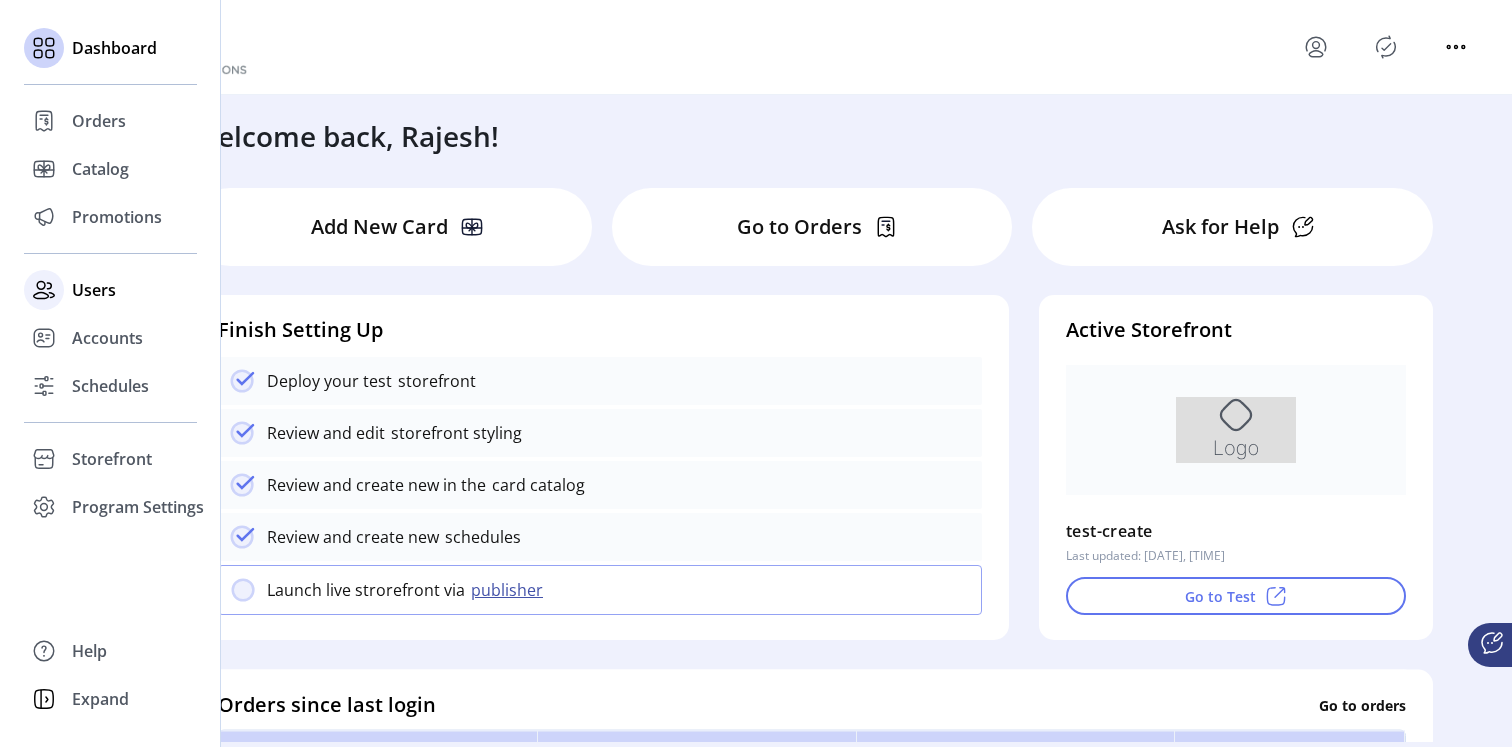 click on "Users" at bounding box center (99, 121) 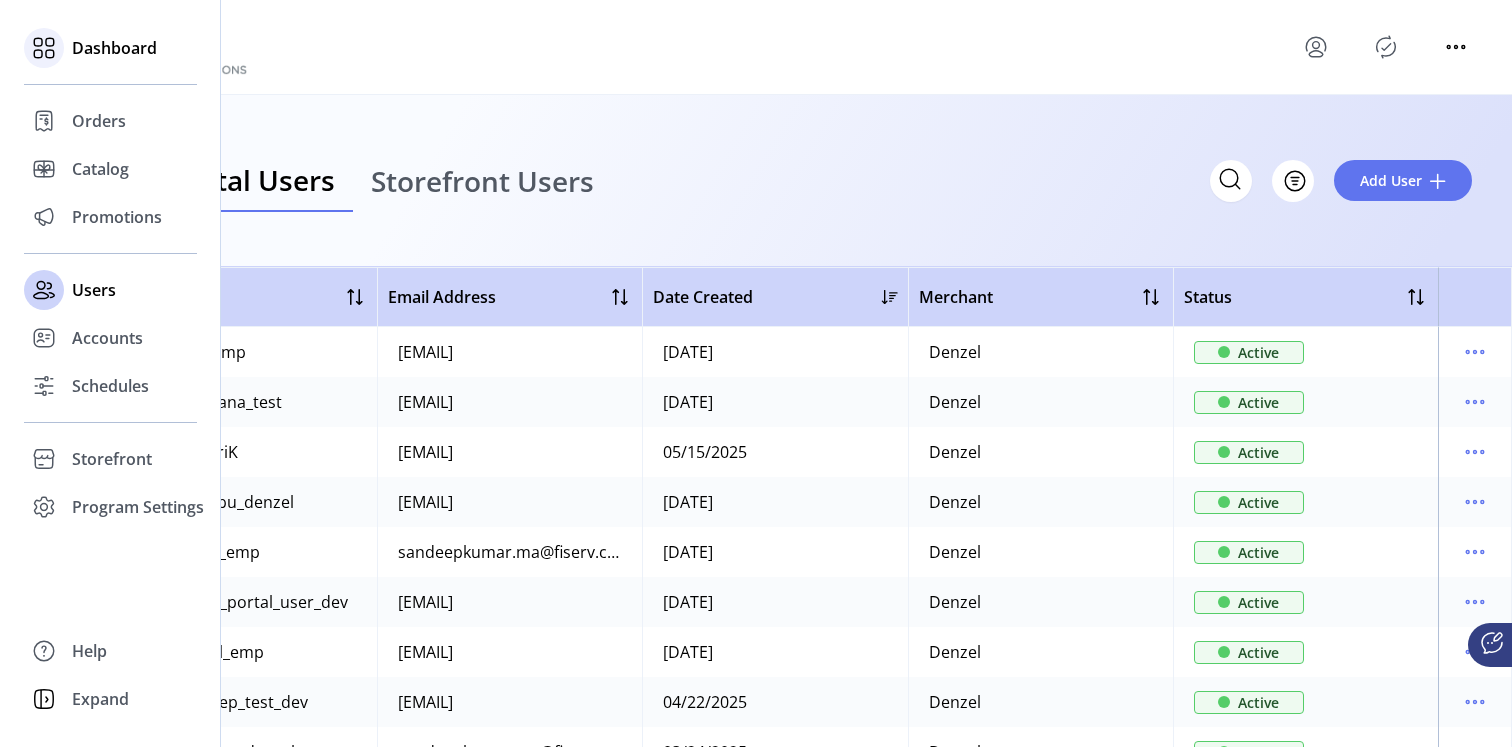 click on "Dashboard" at bounding box center [114, 48] 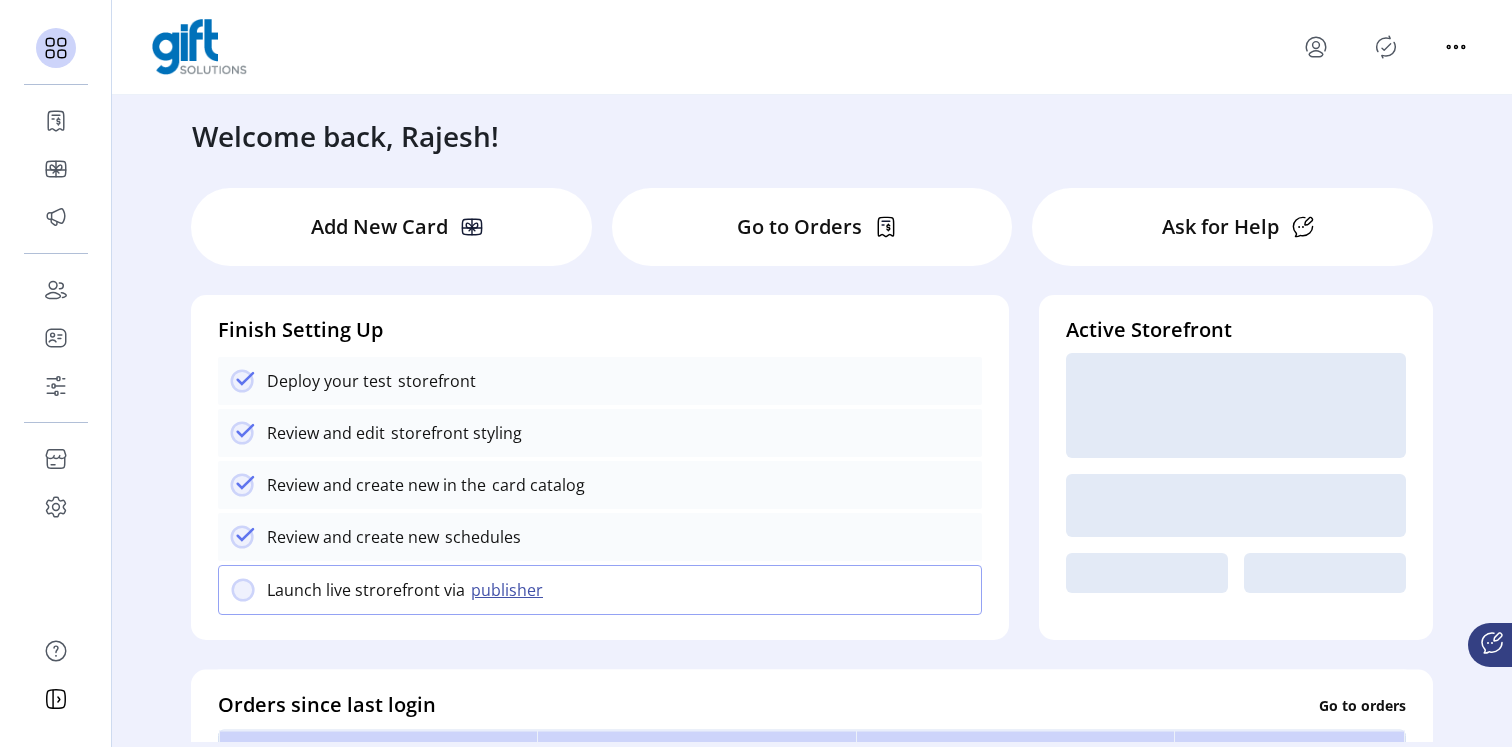 click on "Welcome back, Rajesh!" at bounding box center [812, 126] 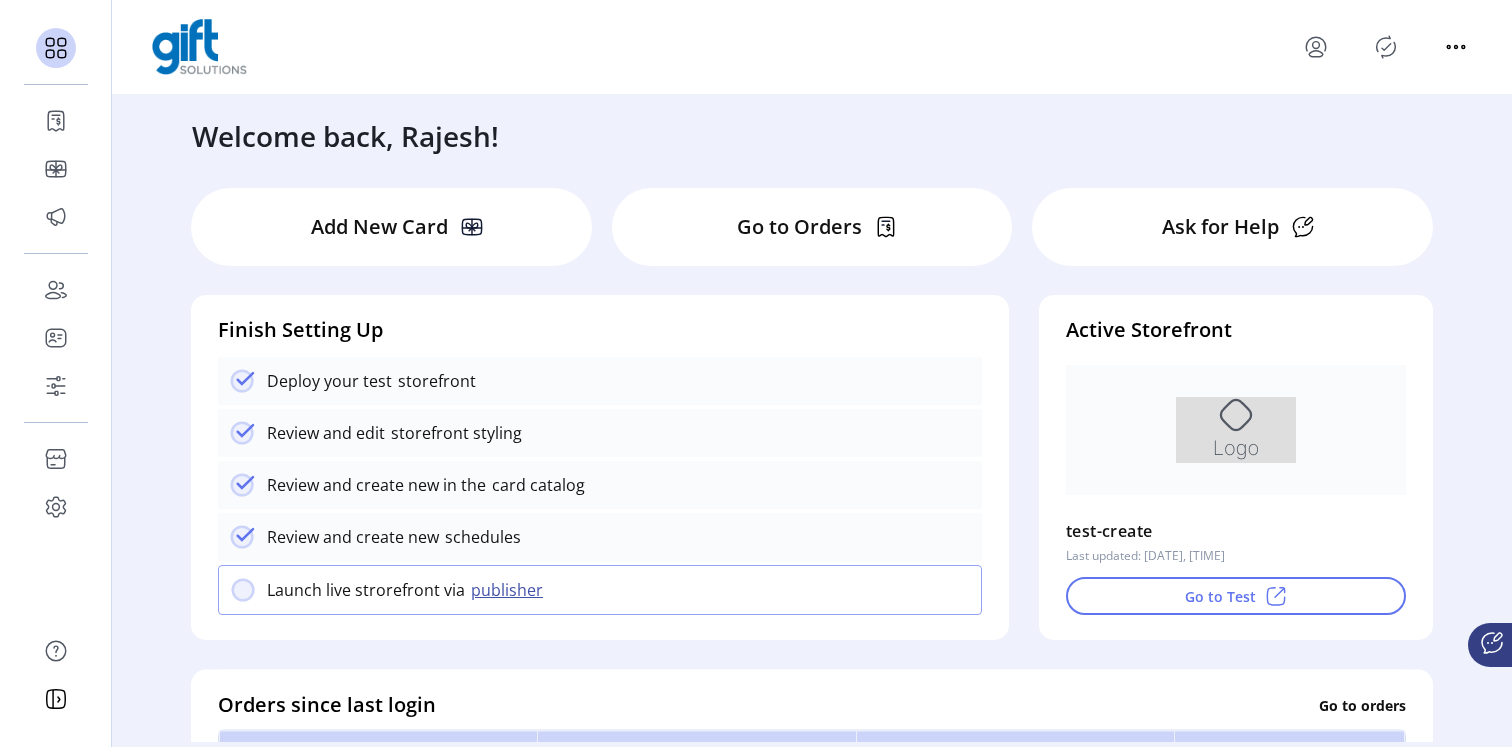 click on "Add New Card" at bounding box center [379, 227] 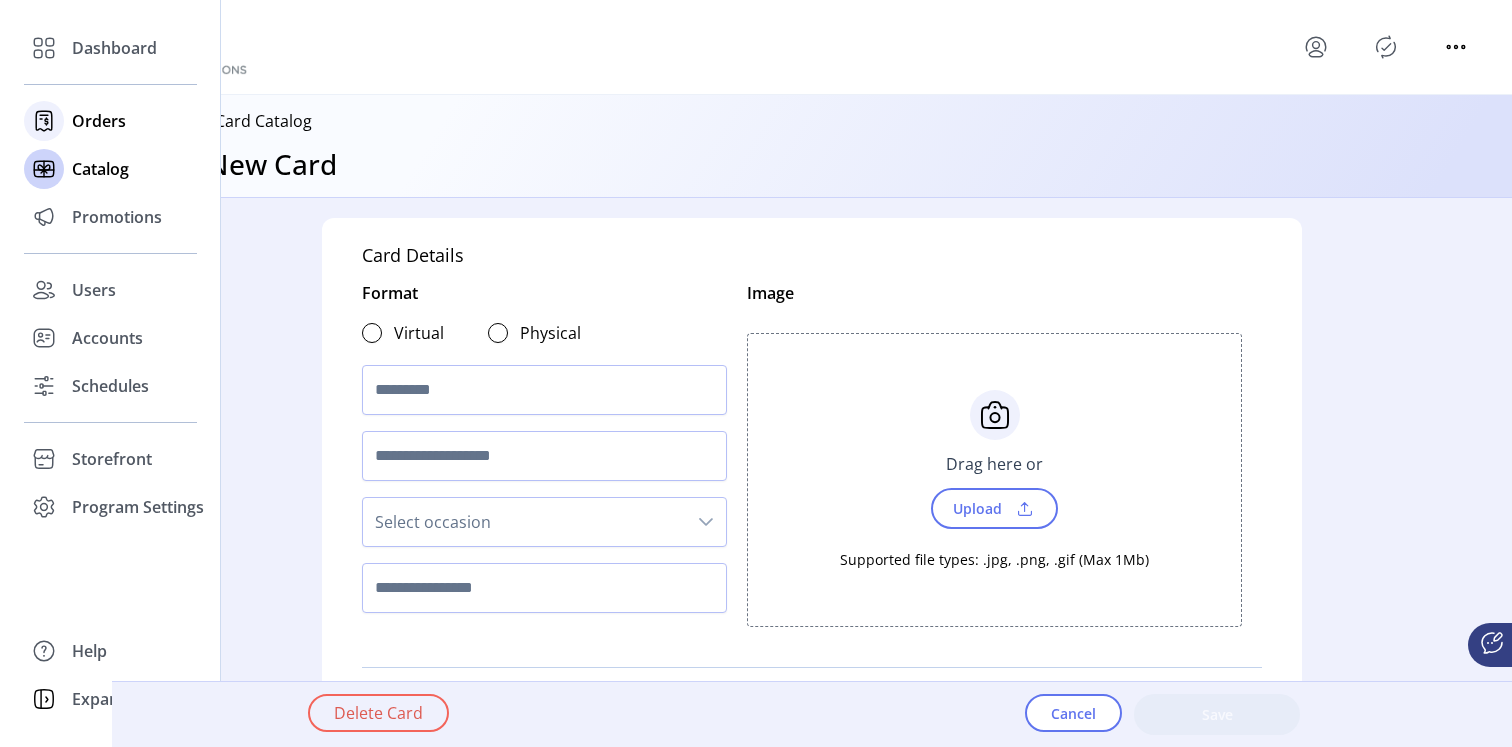click on "Orders" at bounding box center [114, 48] 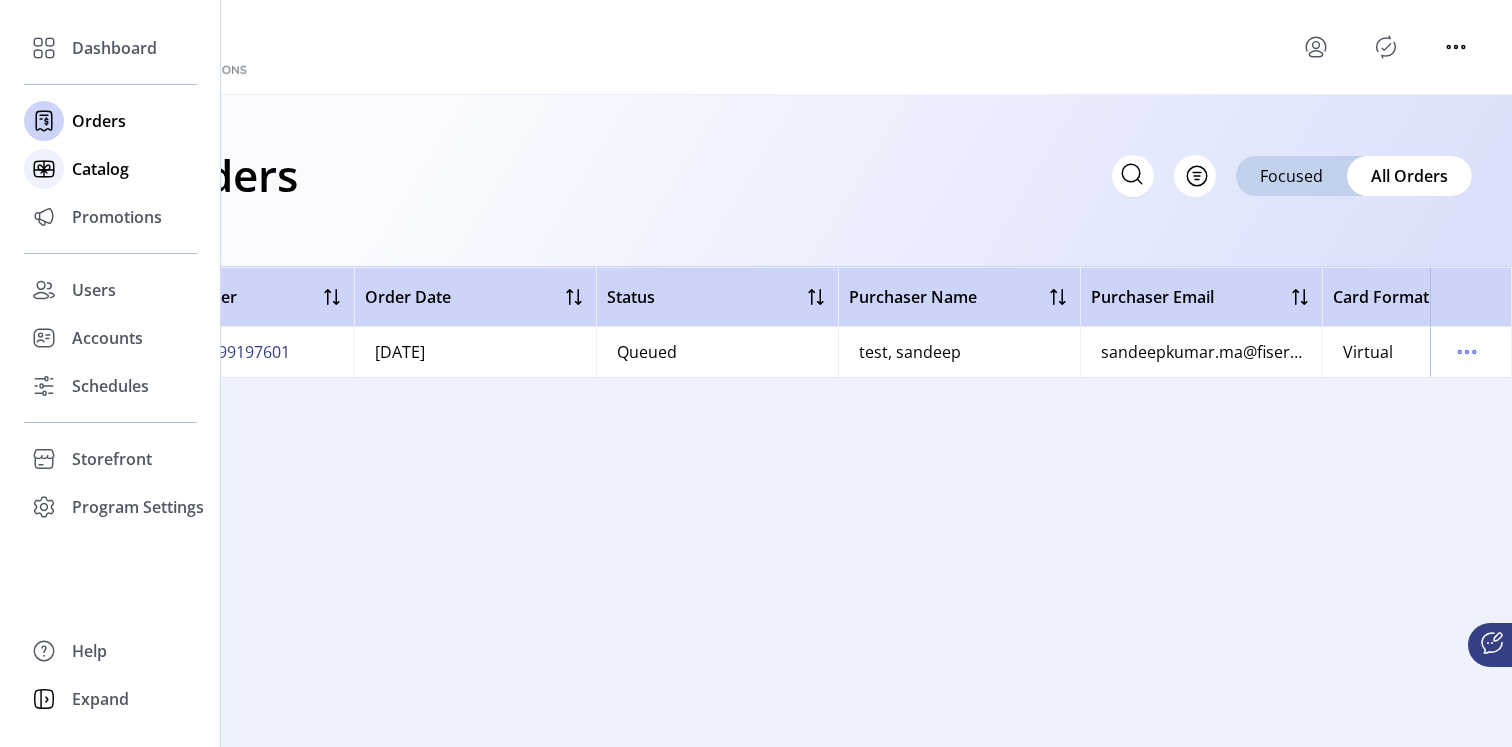 click on "Catalog" at bounding box center [114, 48] 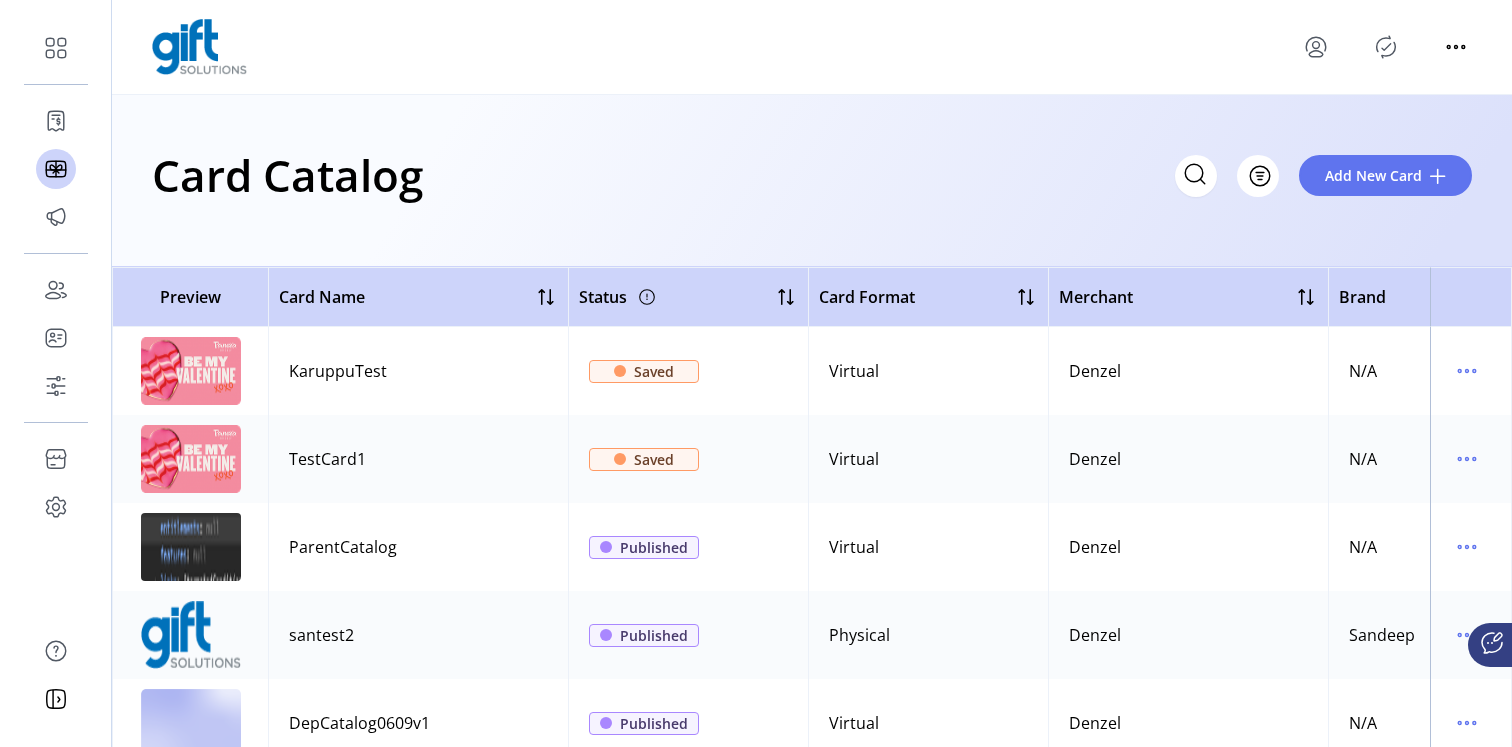 click on "Card Catalog
Filter Add New Card" at bounding box center (812, 175) 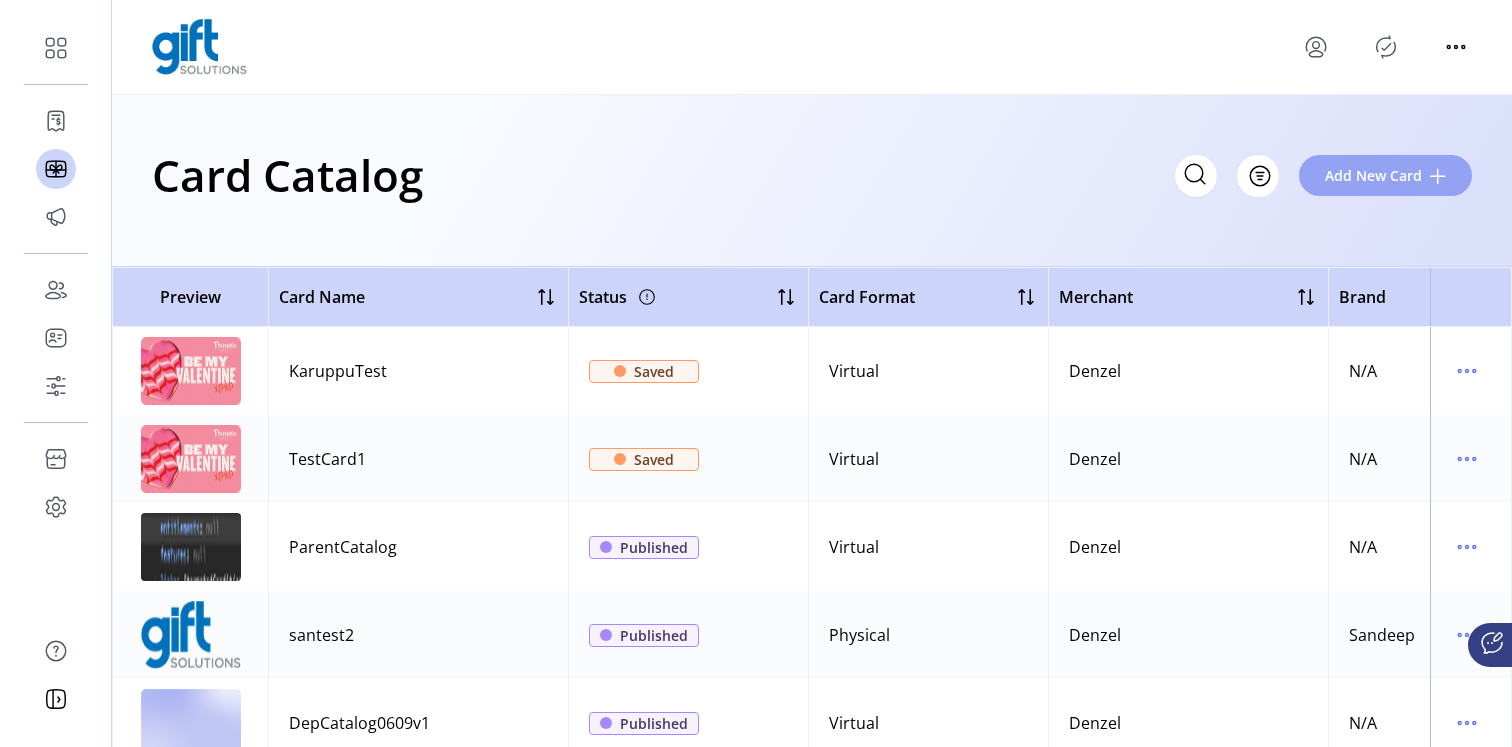 click on "Add New Card" at bounding box center (1373, 175) 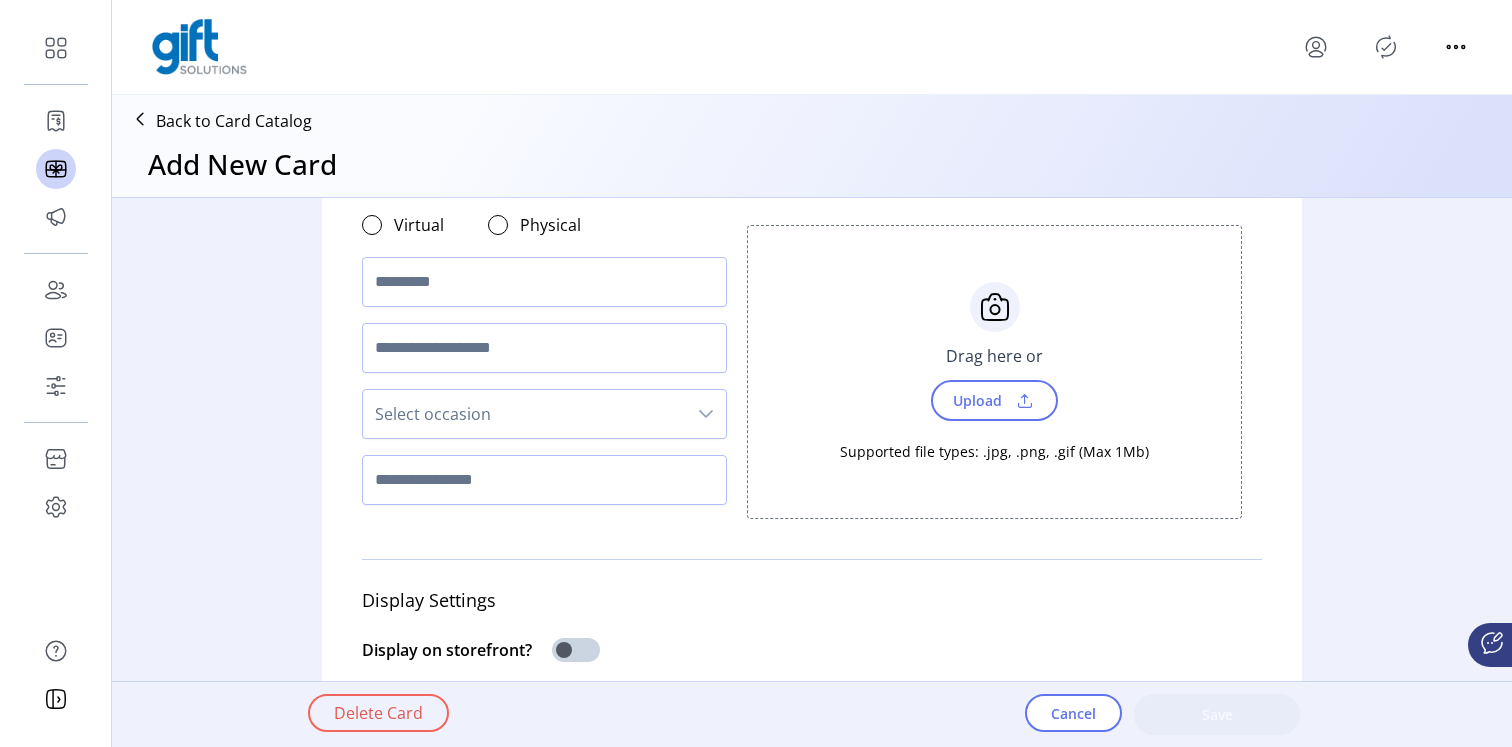 scroll, scrollTop: 101, scrollLeft: 0, axis: vertical 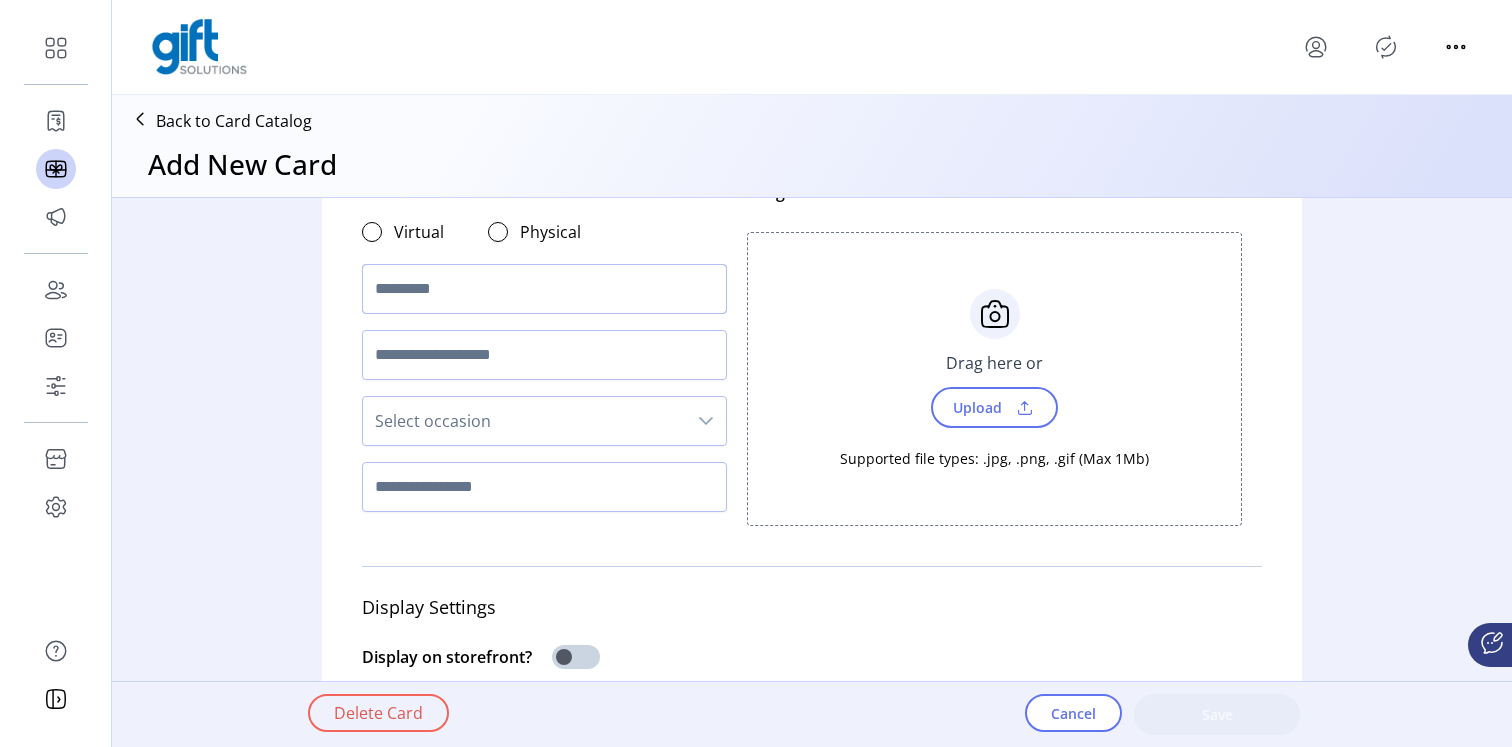 click at bounding box center (544, 289) 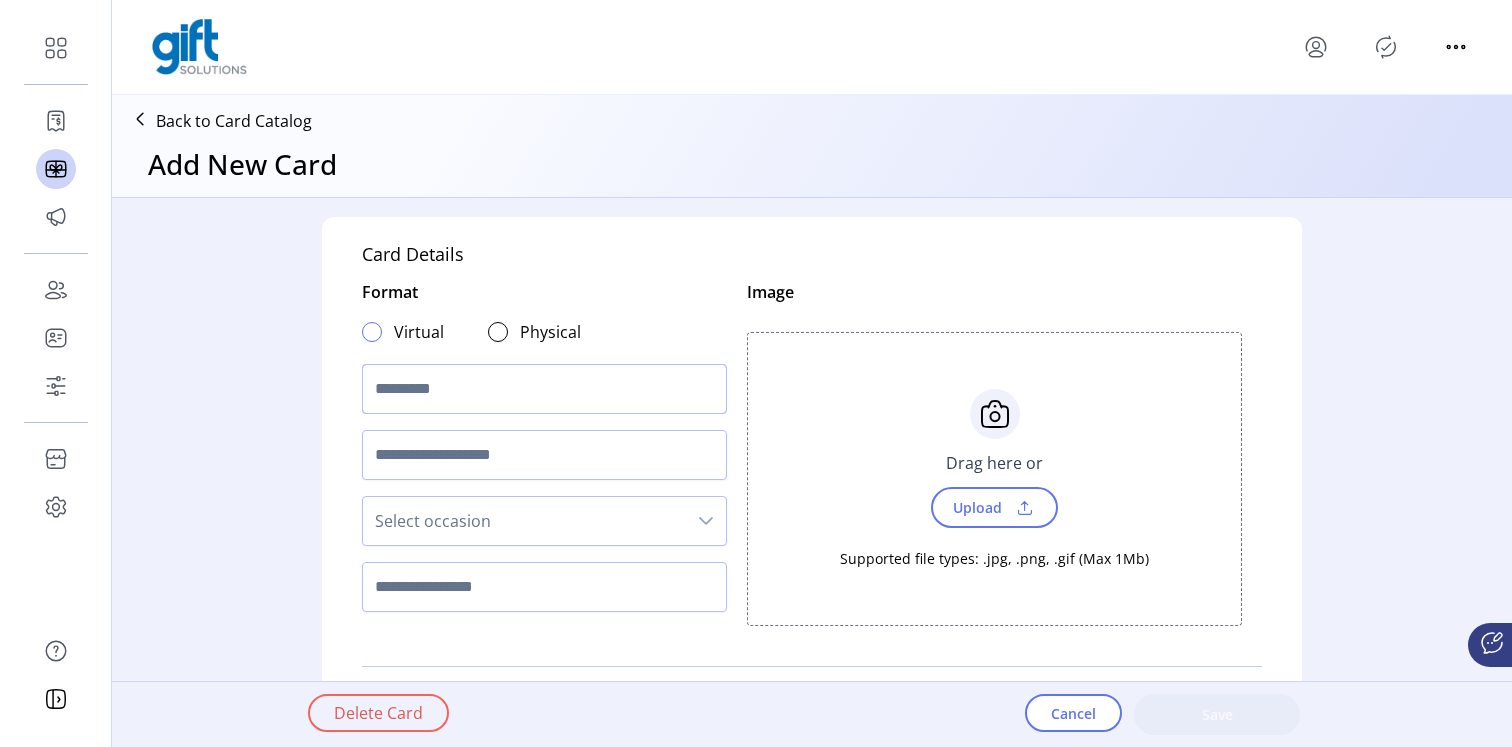 scroll, scrollTop: 0, scrollLeft: 0, axis: both 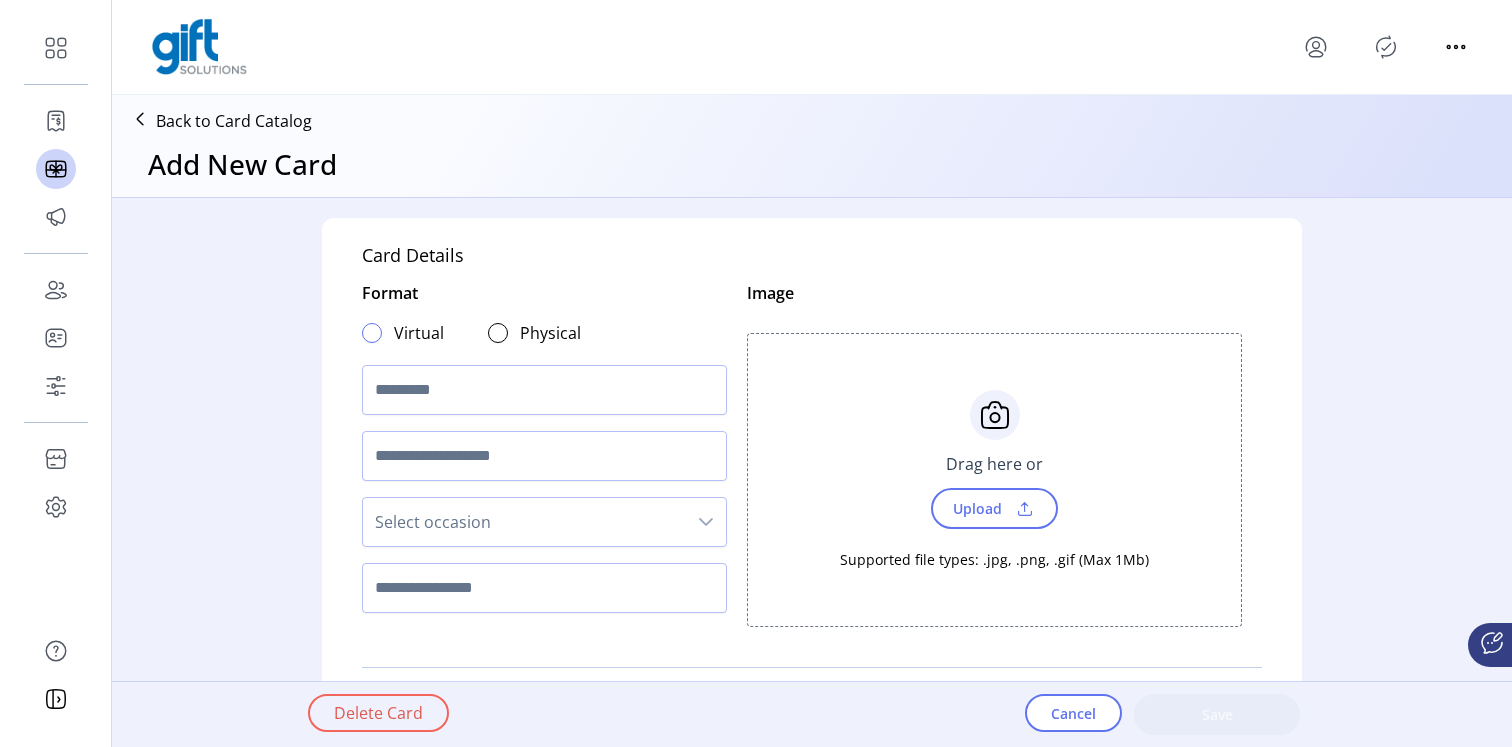 click at bounding box center (372, 333) 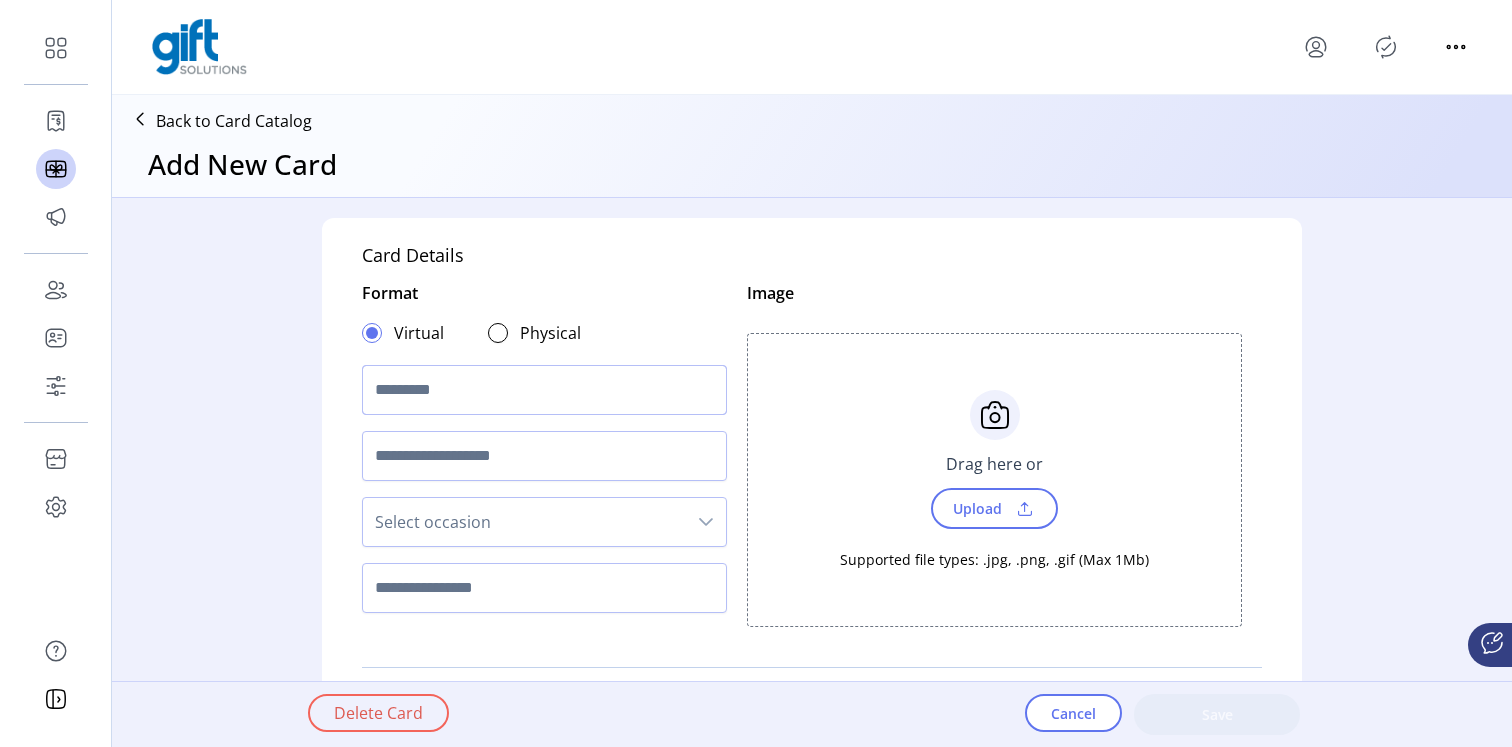 click at bounding box center (544, 390) 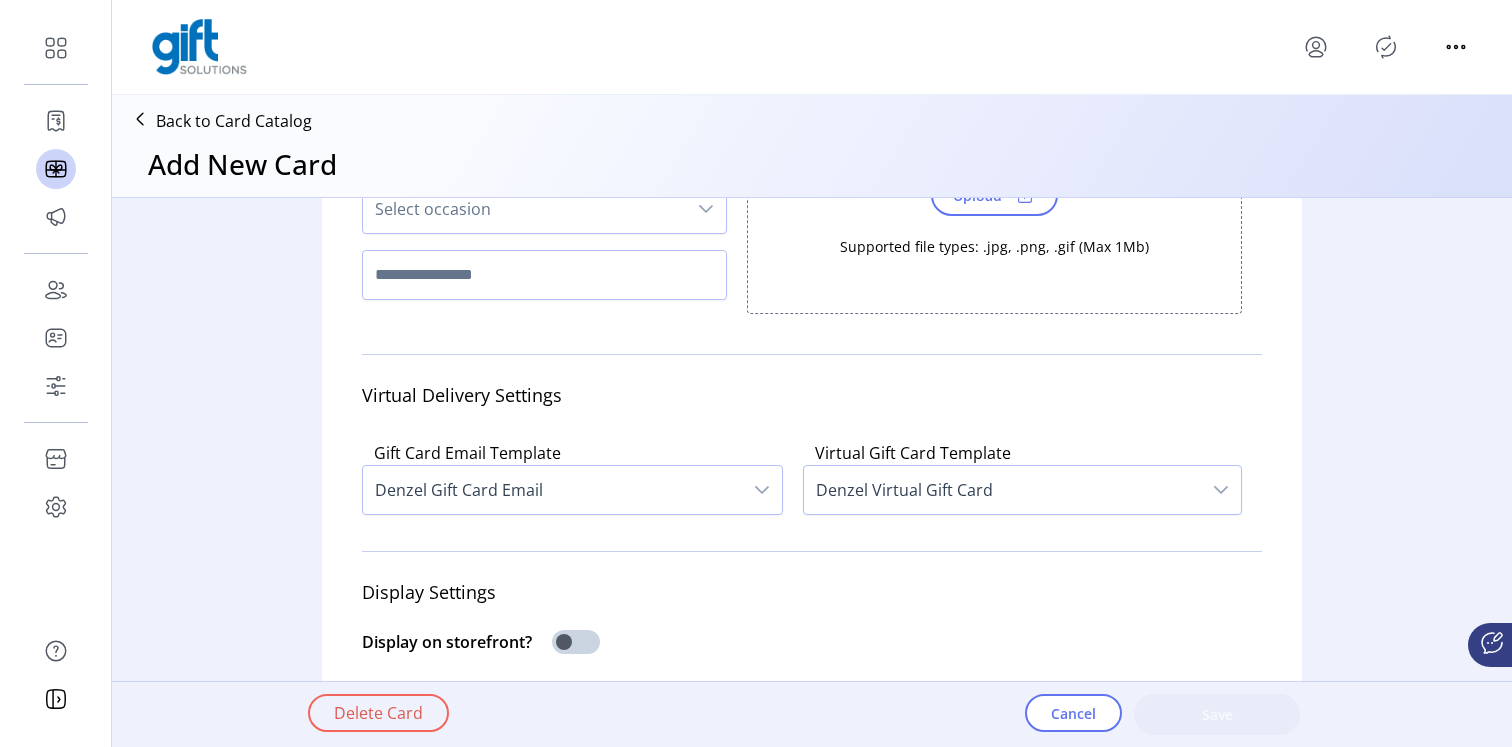 scroll, scrollTop: 322, scrollLeft: 0, axis: vertical 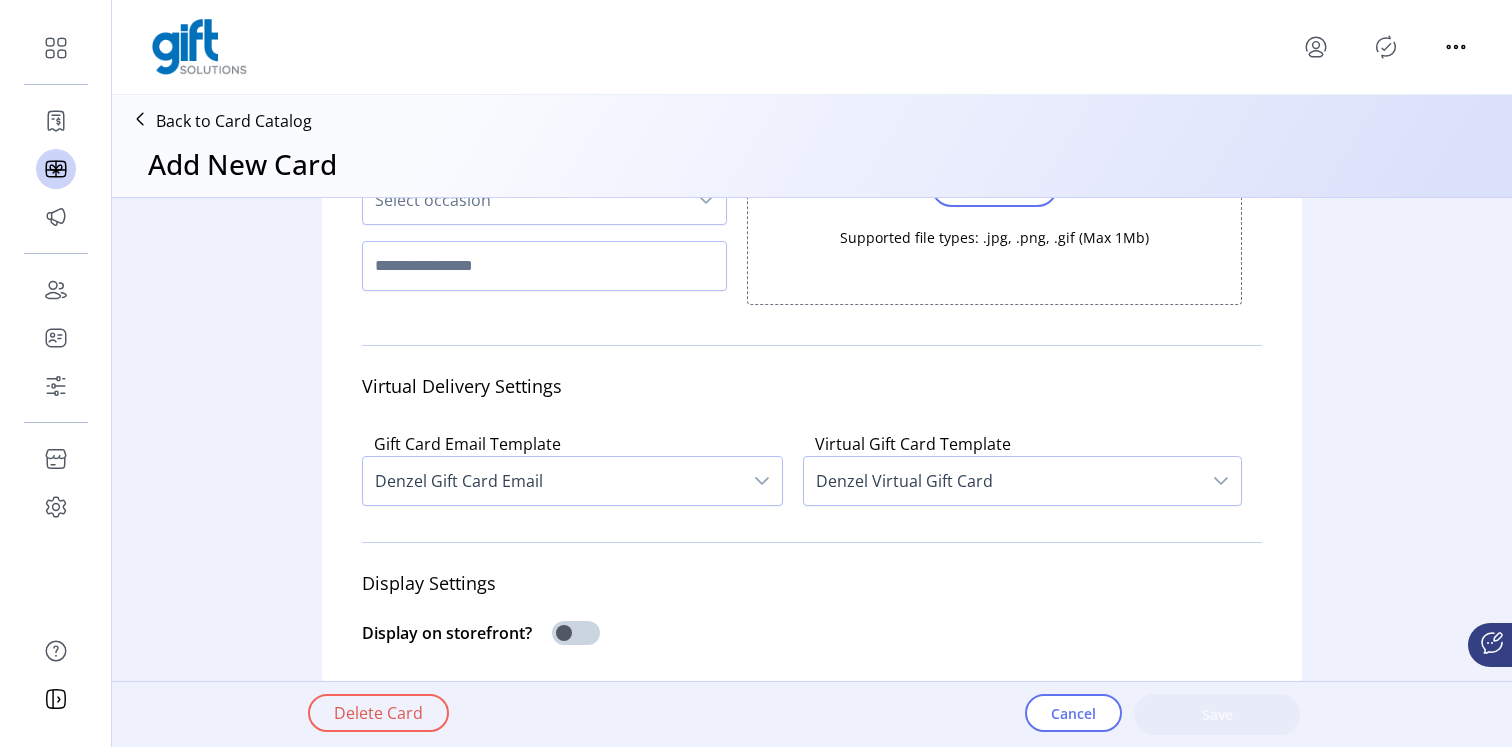 type on "**********" 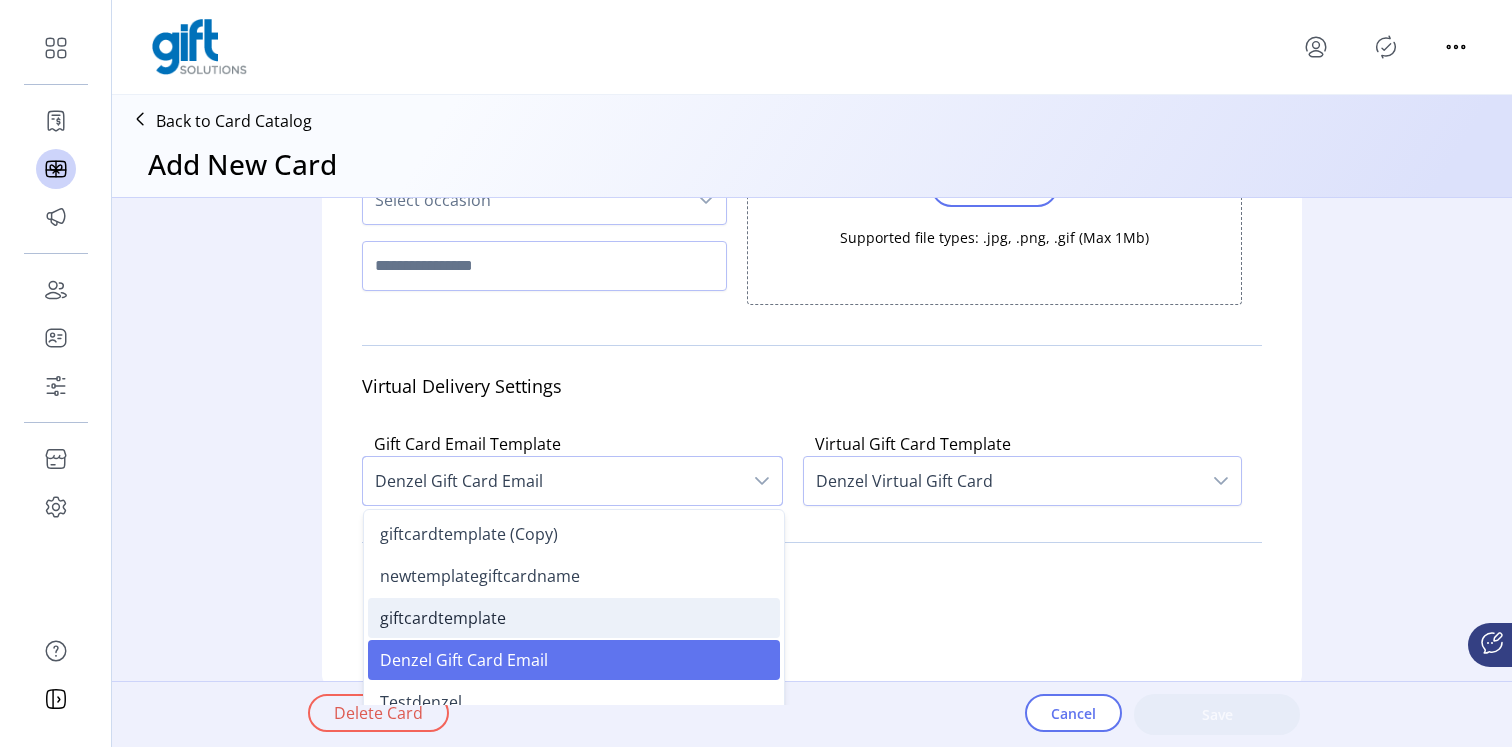 scroll, scrollTop: 18, scrollLeft: 0, axis: vertical 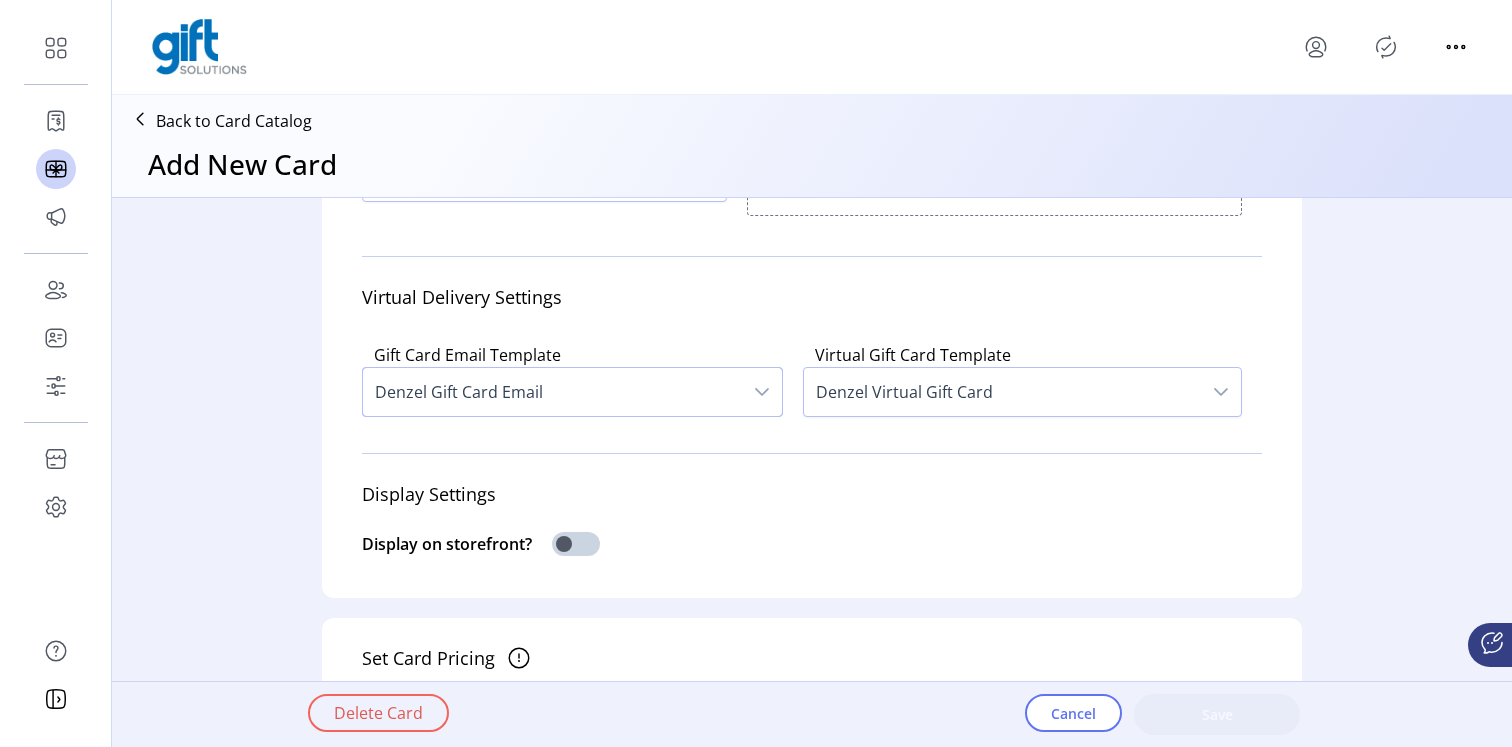 click at bounding box center (762, 392) 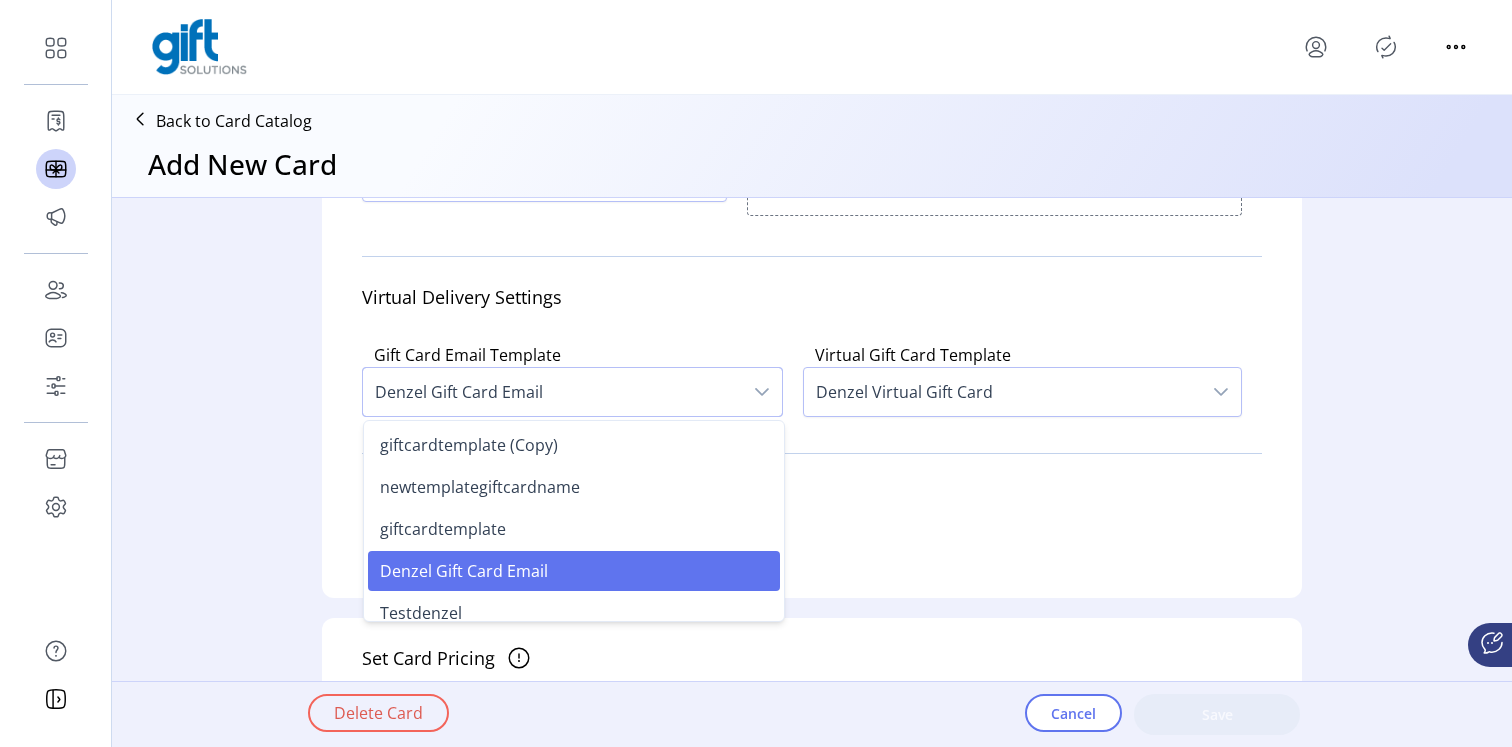 click on "Display Settings" at bounding box center [812, 297] 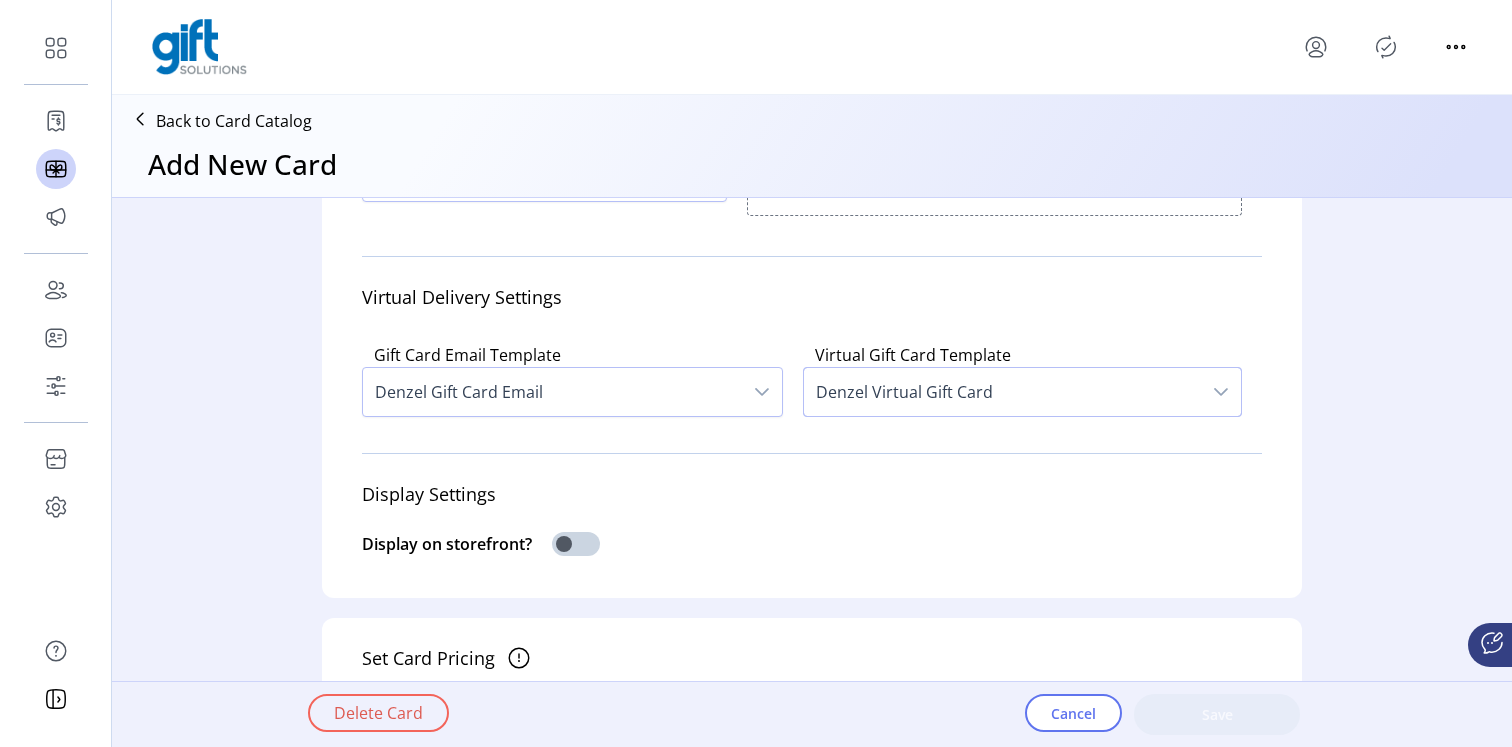 click on "Denzel Virtual Gift Card" at bounding box center [1002, 392] 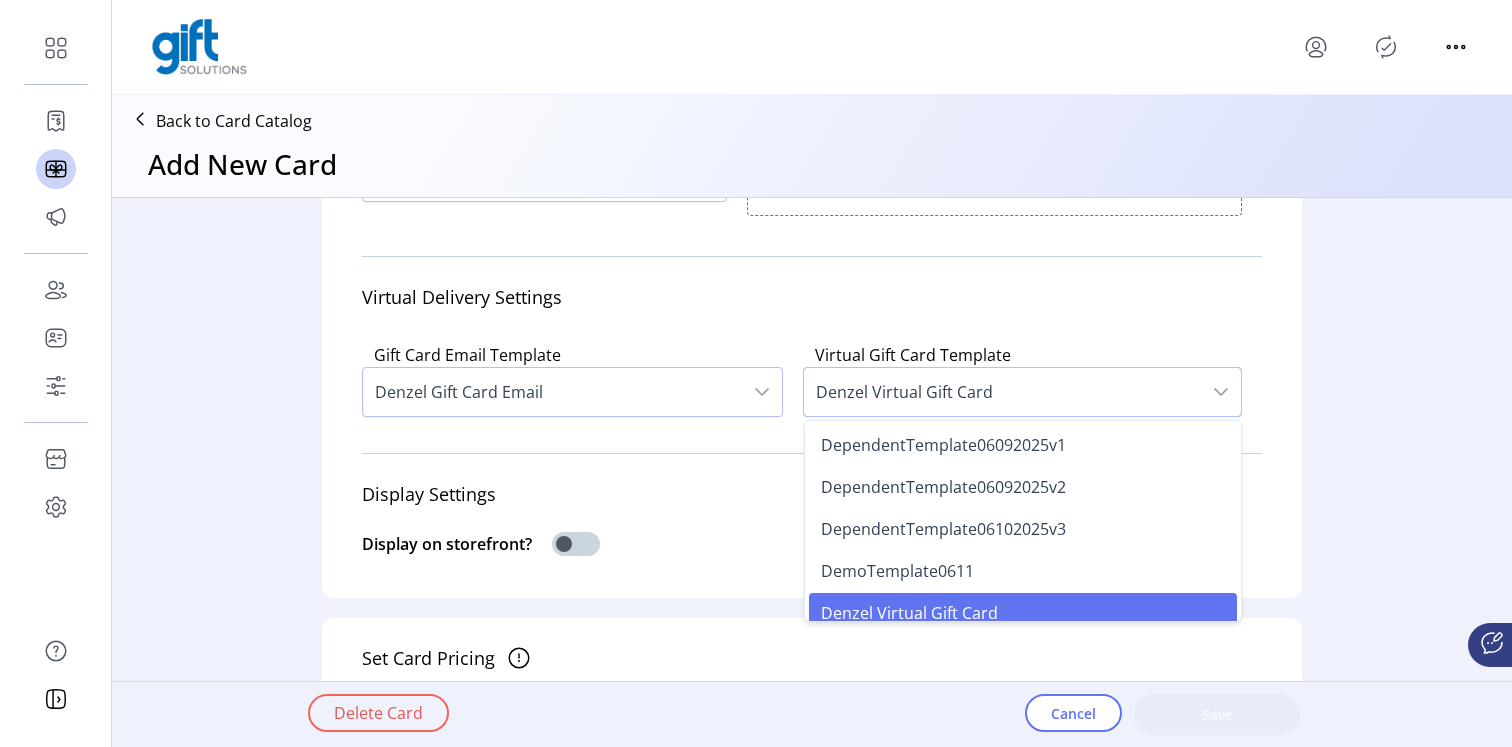 scroll, scrollTop: 12, scrollLeft: 0, axis: vertical 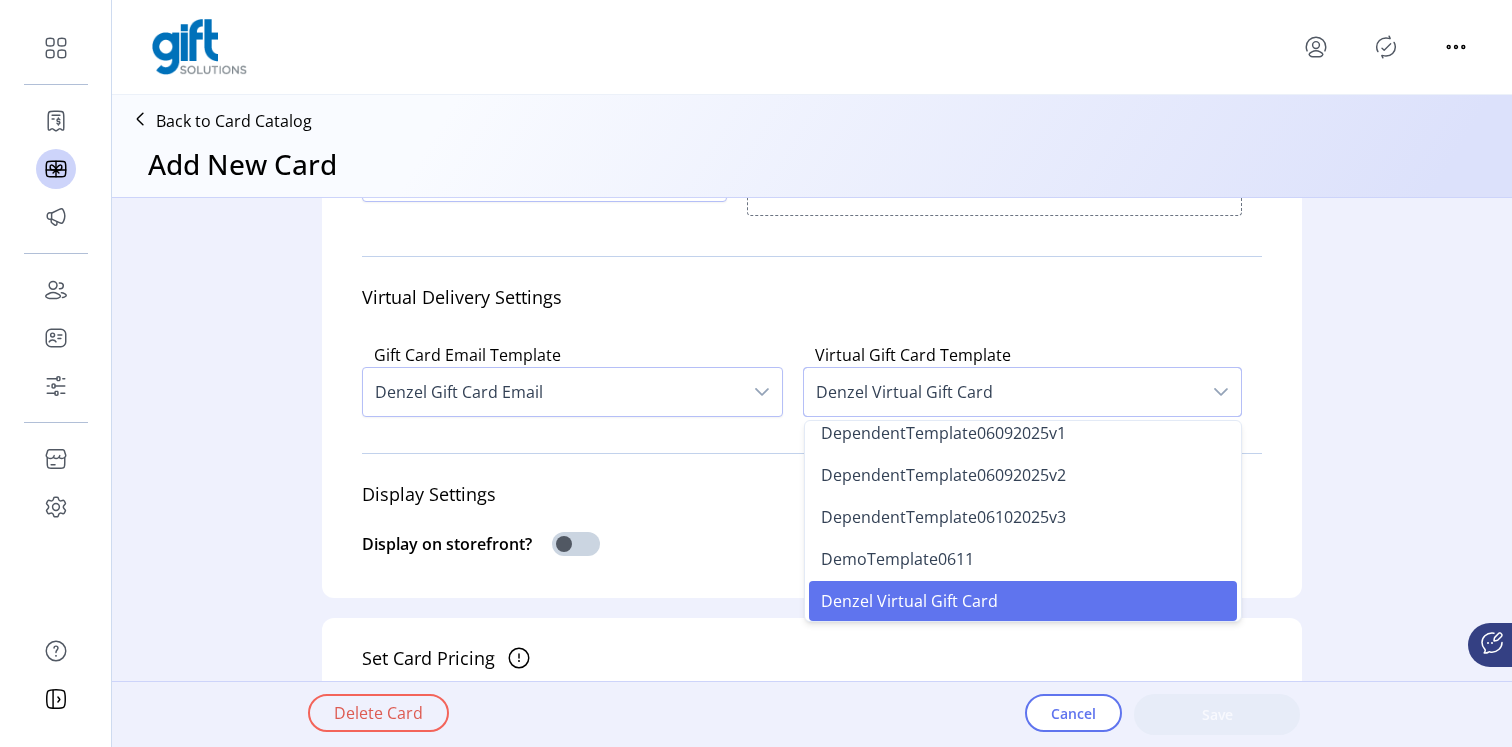 click on "Virtual Delivery Settings" at bounding box center [812, 297] 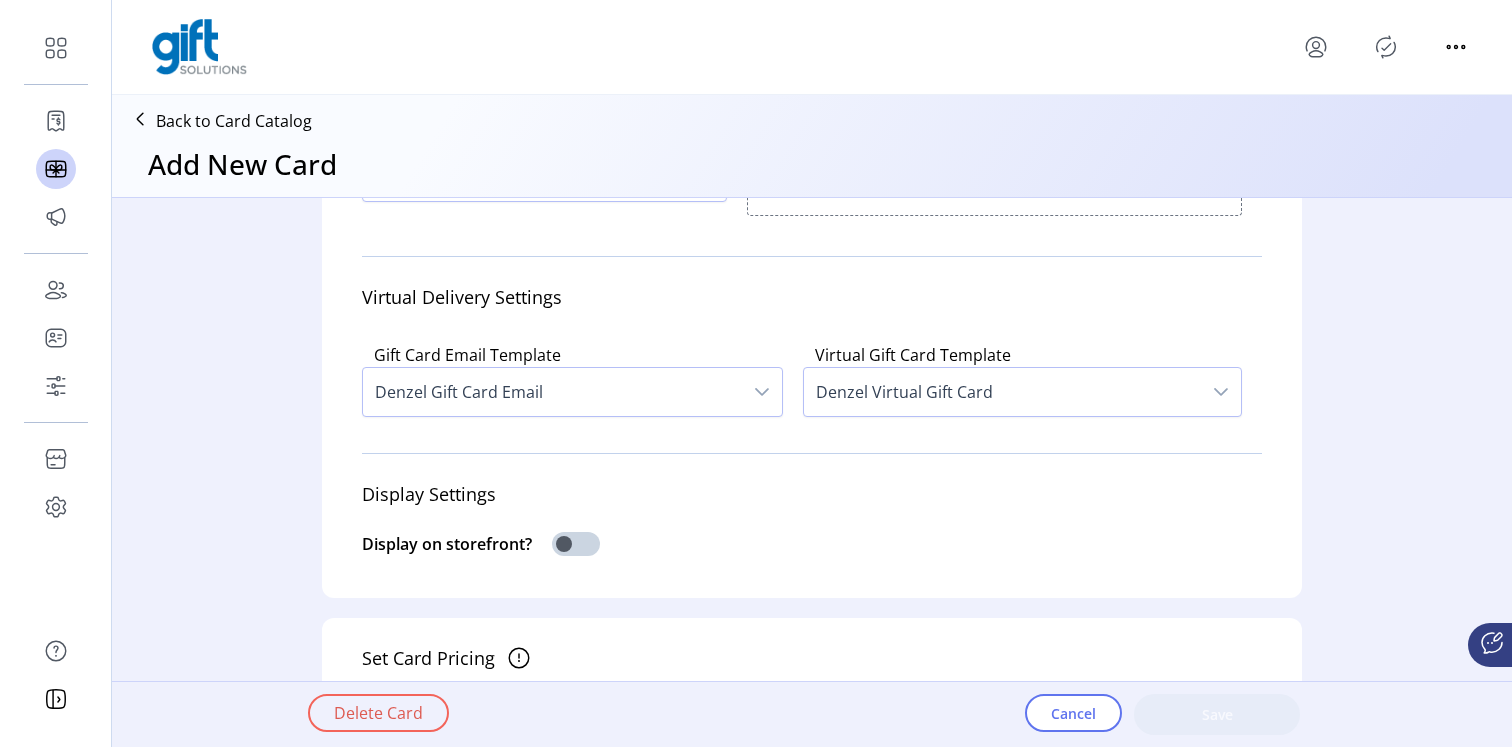 click at bounding box center (762, 392) 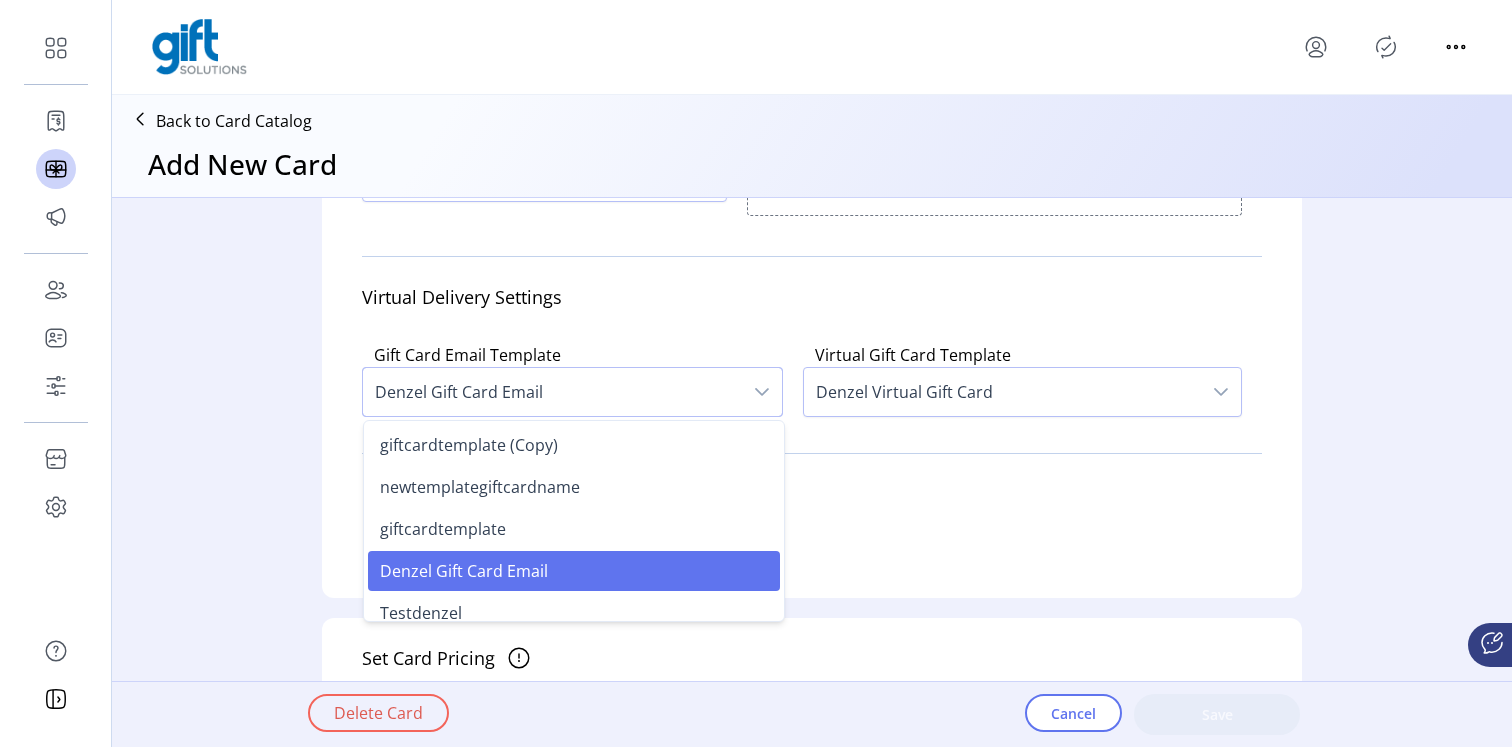 click on "Display Settings" at bounding box center [812, 297] 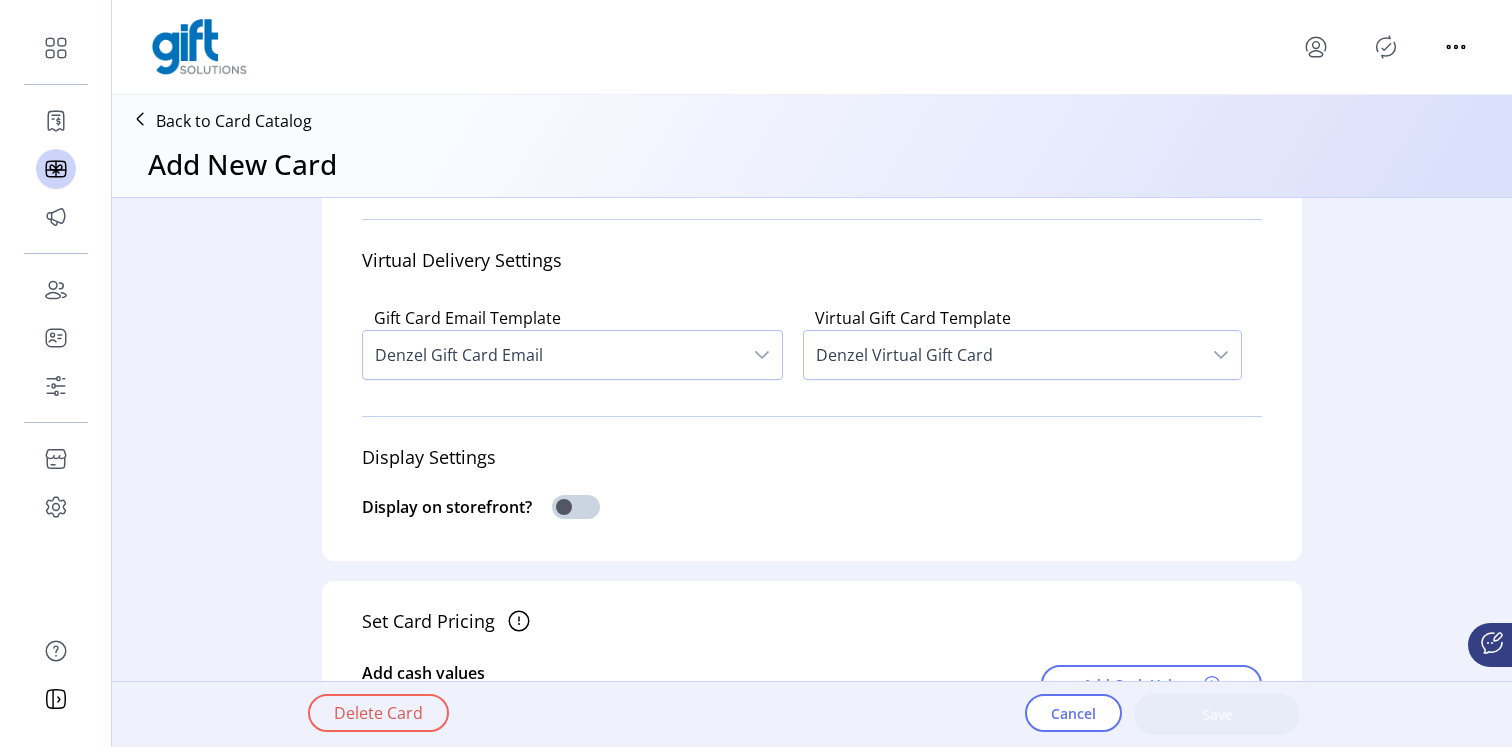 scroll, scrollTop: 404, scrollLeft: 0, axis: vertical 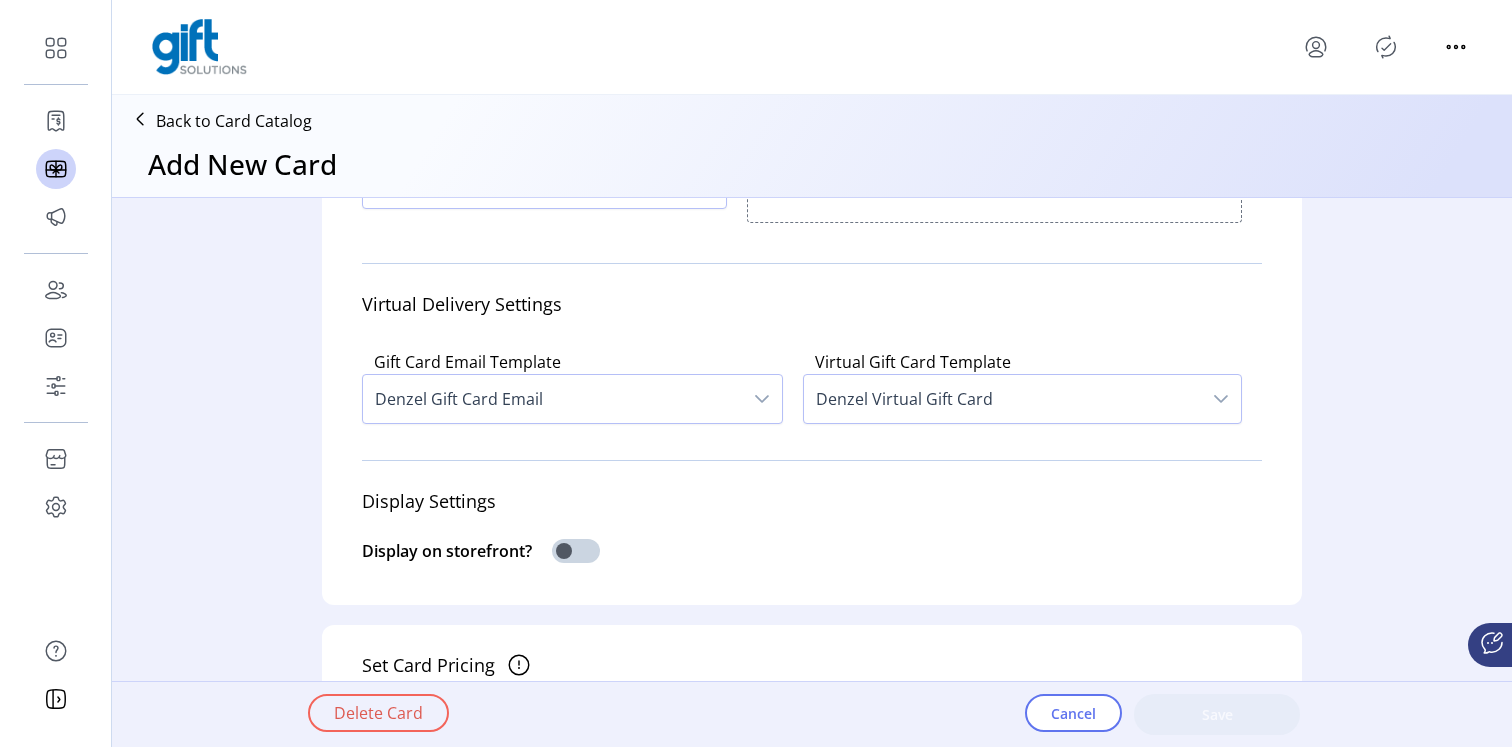 click on "Denzel Gift Card Email" at bounding box center (552, 399) 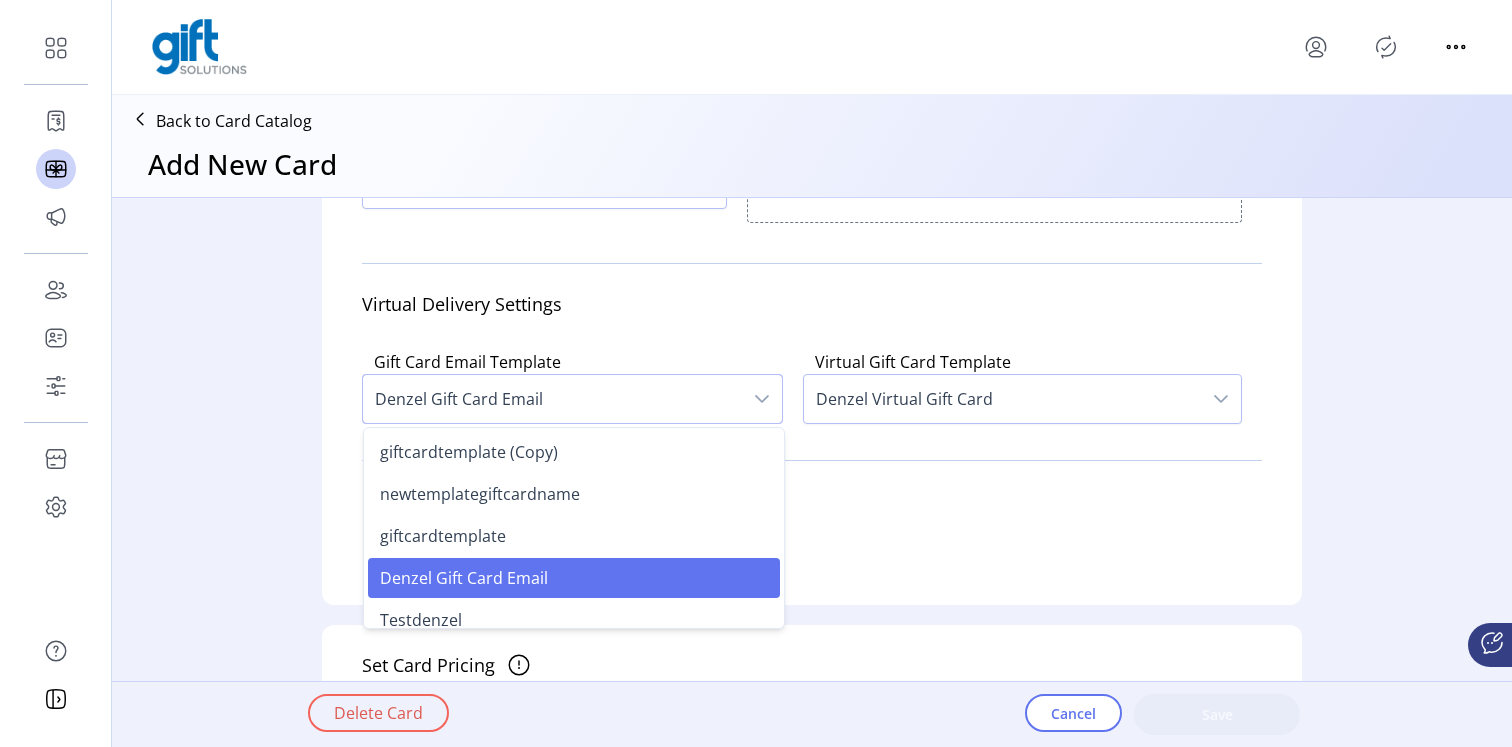 click on "Denzel Virtual Gift Card" at bounding box center (1002, 399) 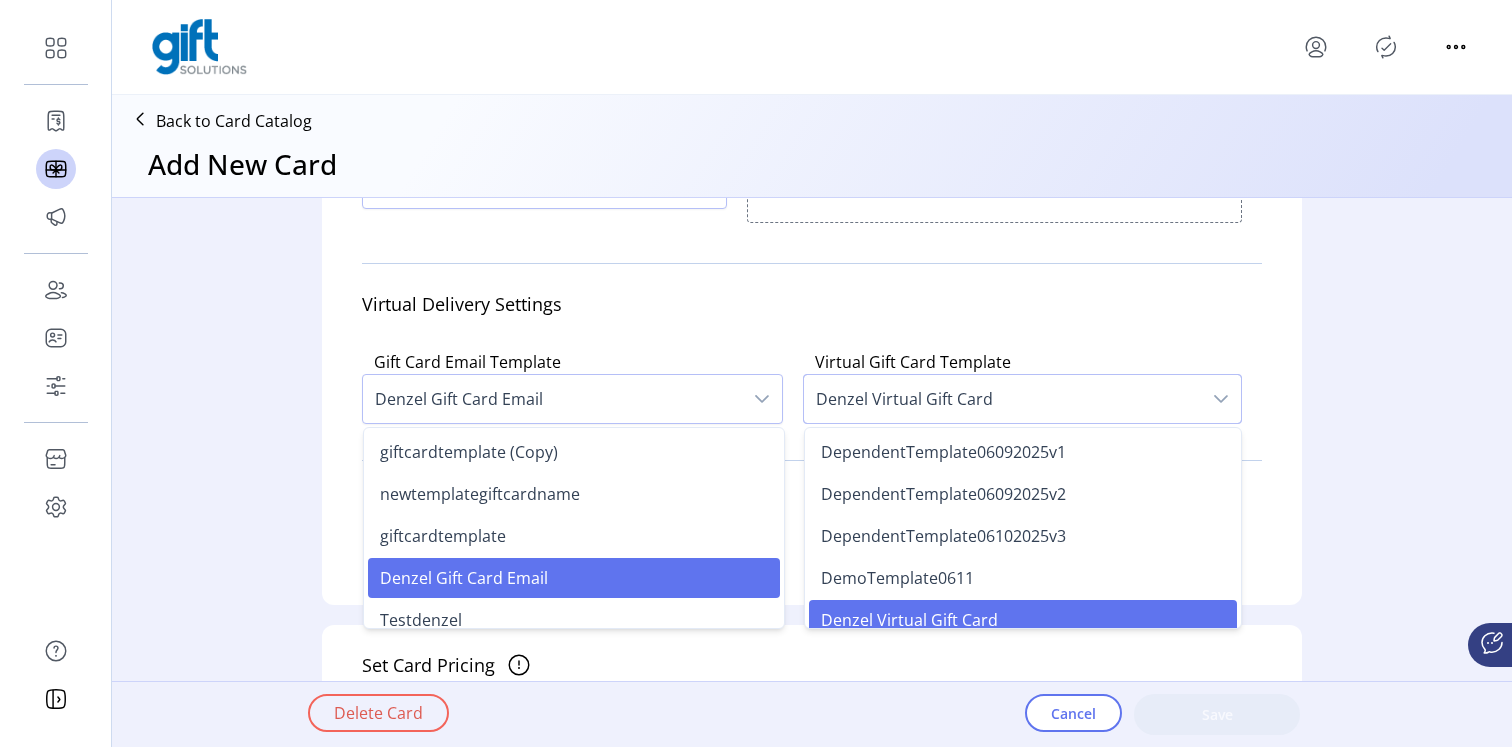 scroll, scrollTop: 12, scrollLeft: 0, axis: vertical 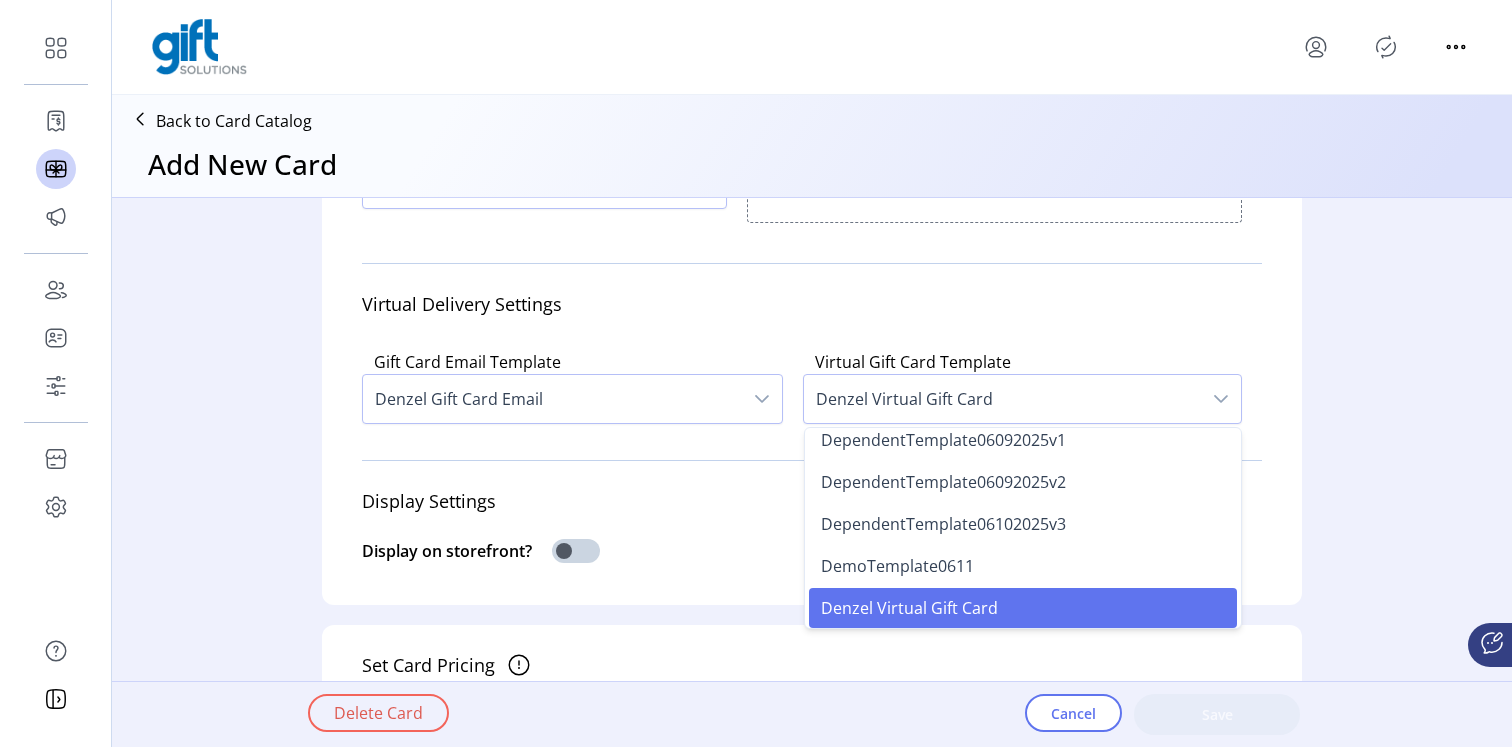 click on "Virtual Delivery Settings" at bounding box center [812, 304] 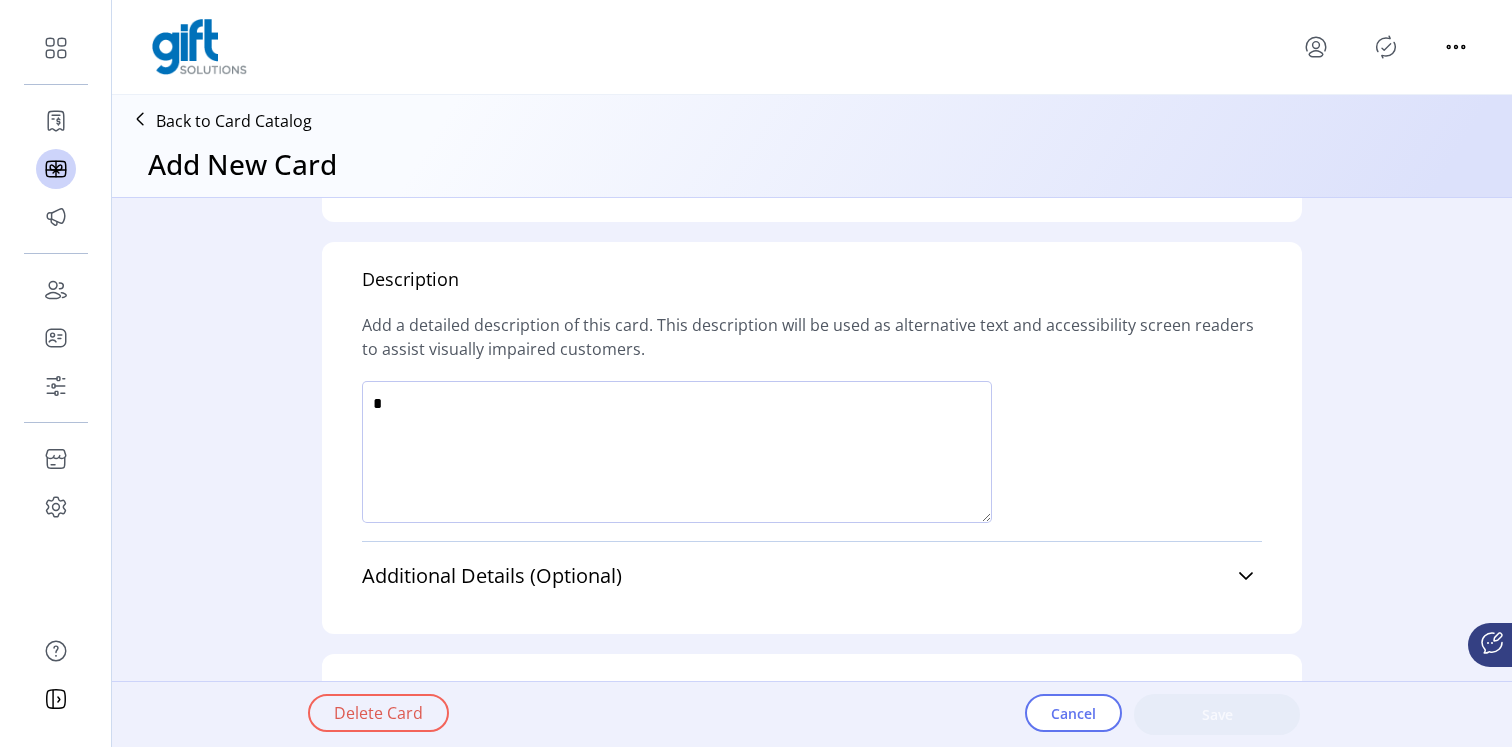 scroll, scrollTop: 1500, scrollLeft: 0, axis: vertical 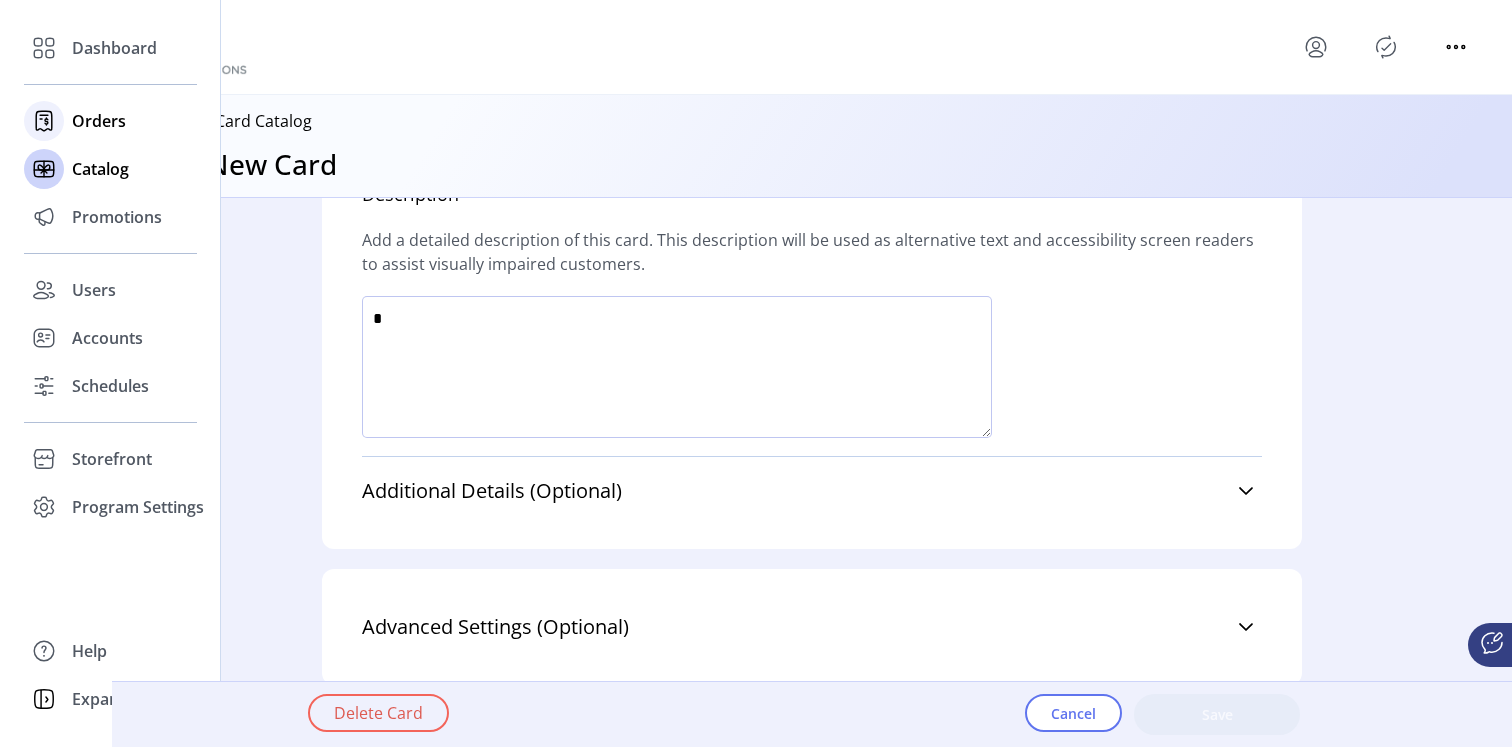 click on "Orders" at bounding box center [114, 48] 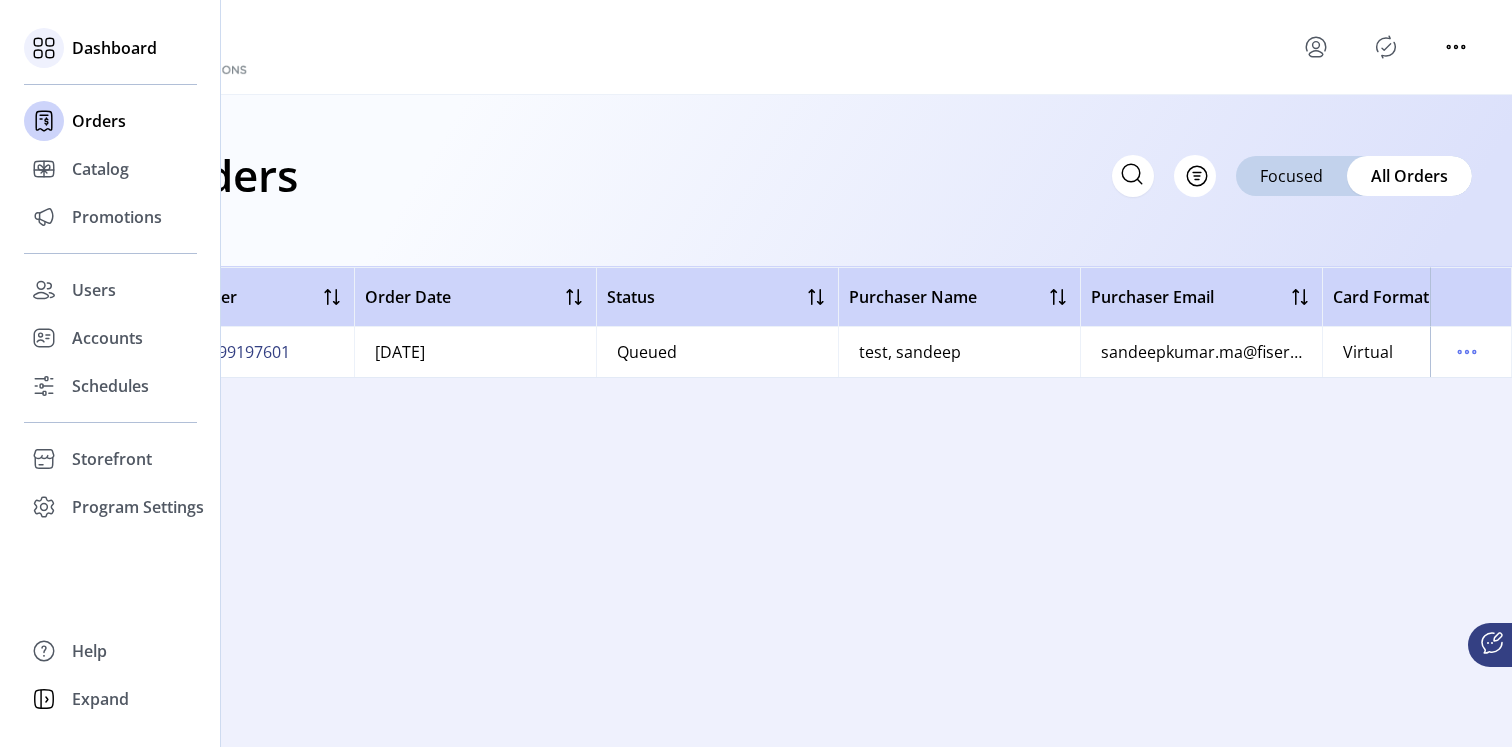 click on "Dashboard" at bounding box center [114, 48] 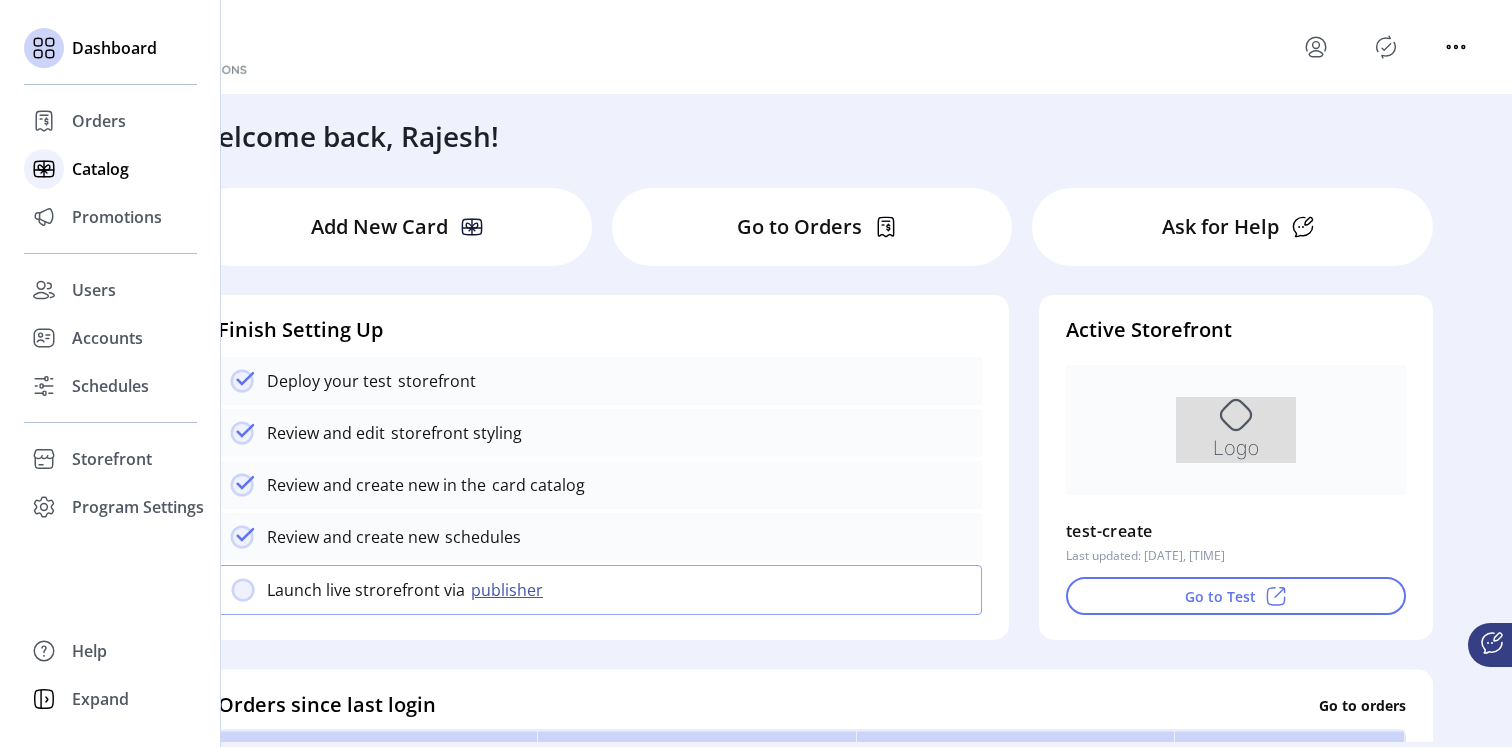click on "Catalog" at bounding box center [99, 121] 